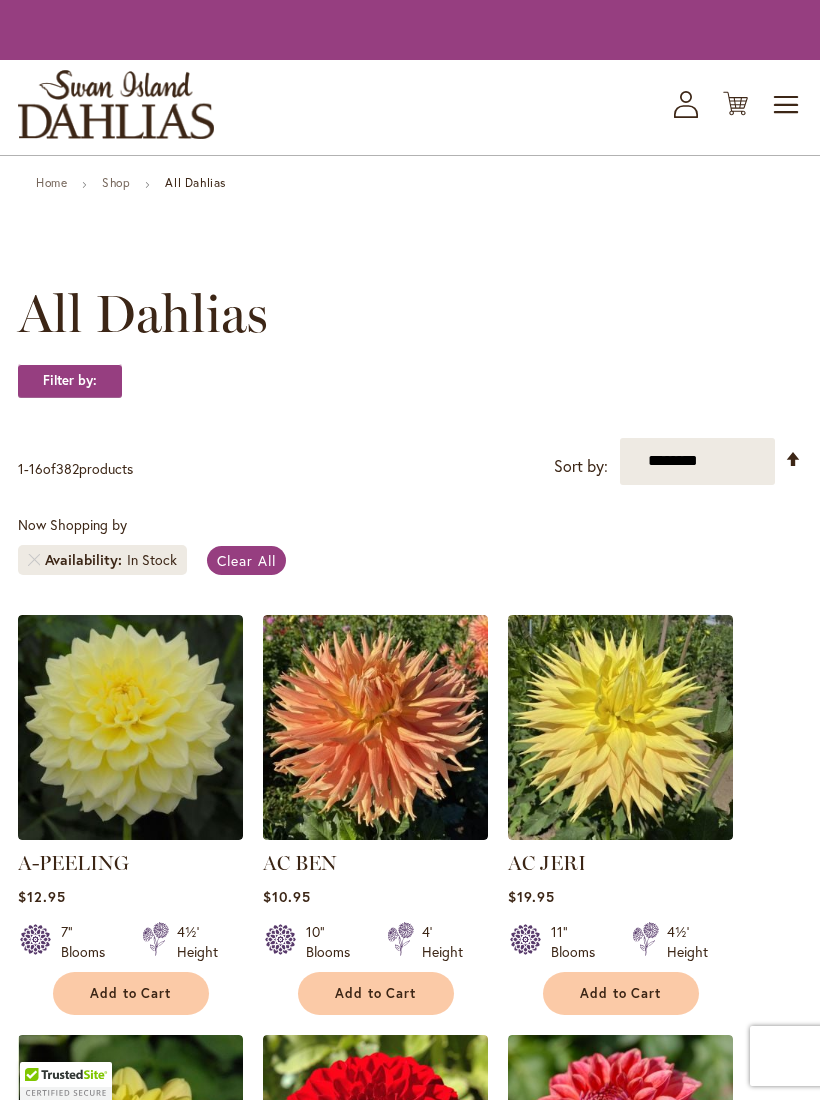 scroll, scrollTop: 0, scrollLeft: 0, axis: both 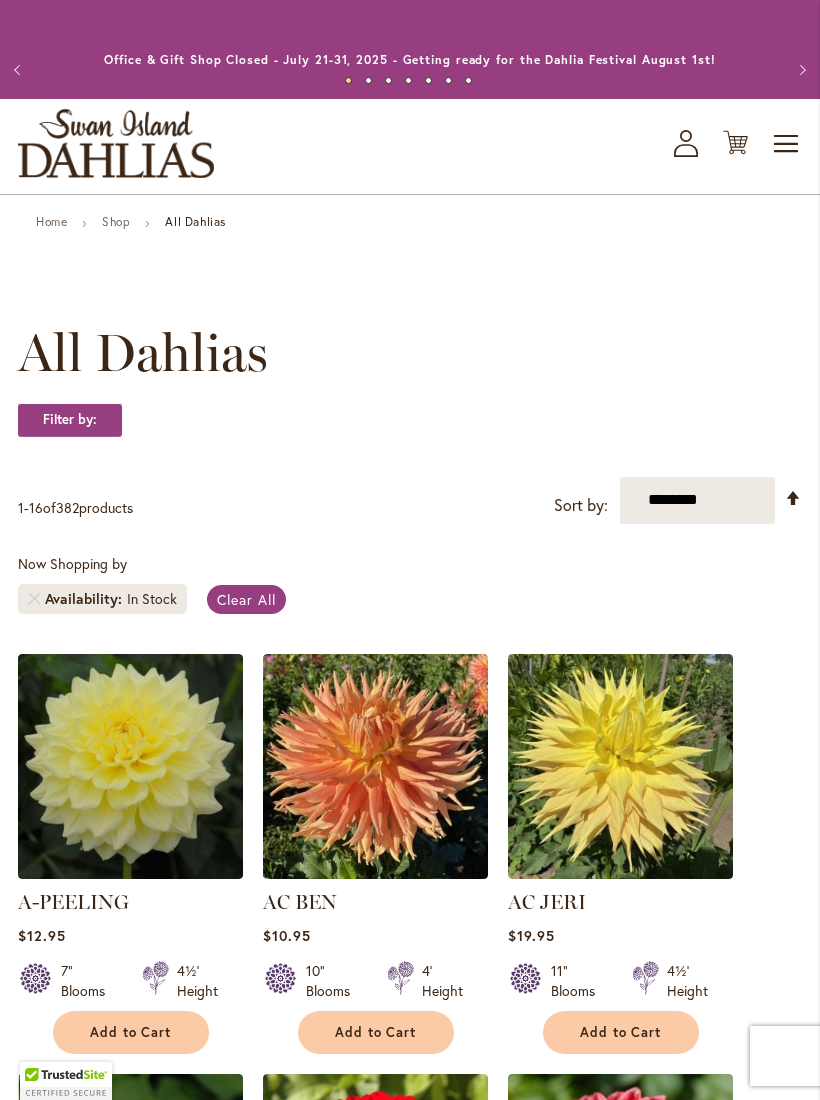 click on "My Account" 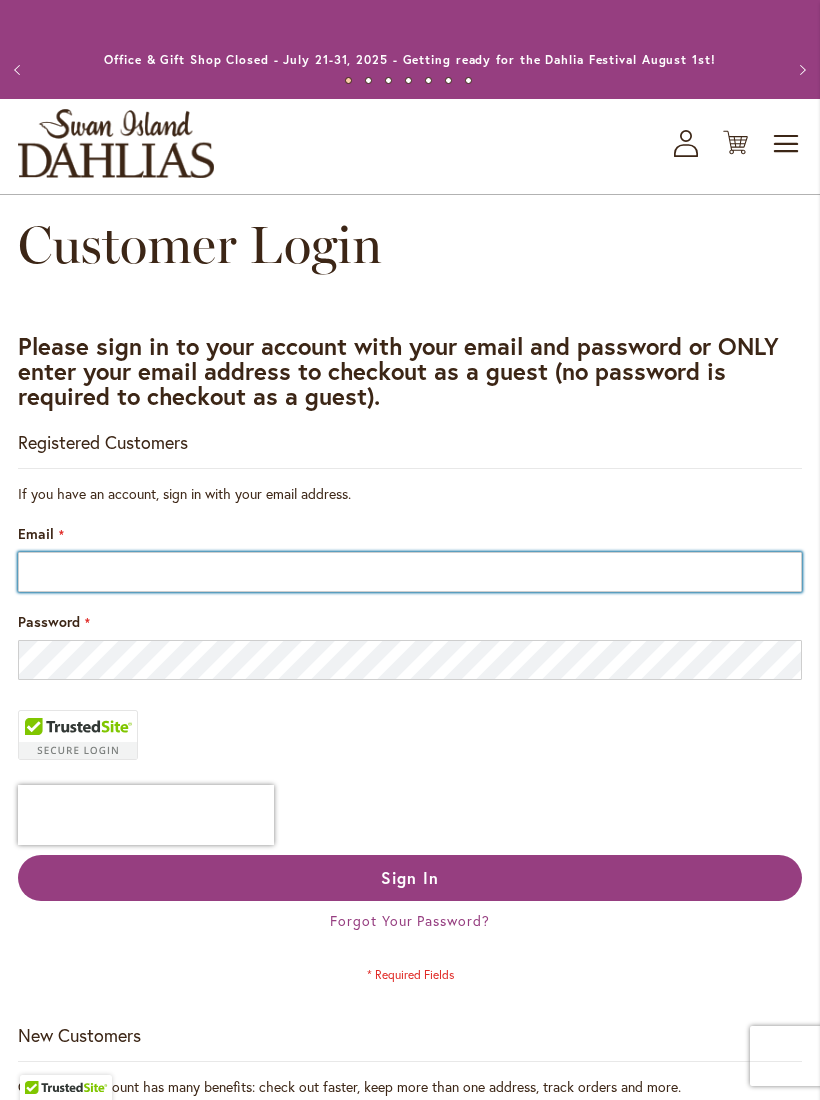 scroll, scrollTop: 0, scrollLeft: 0, axis: both 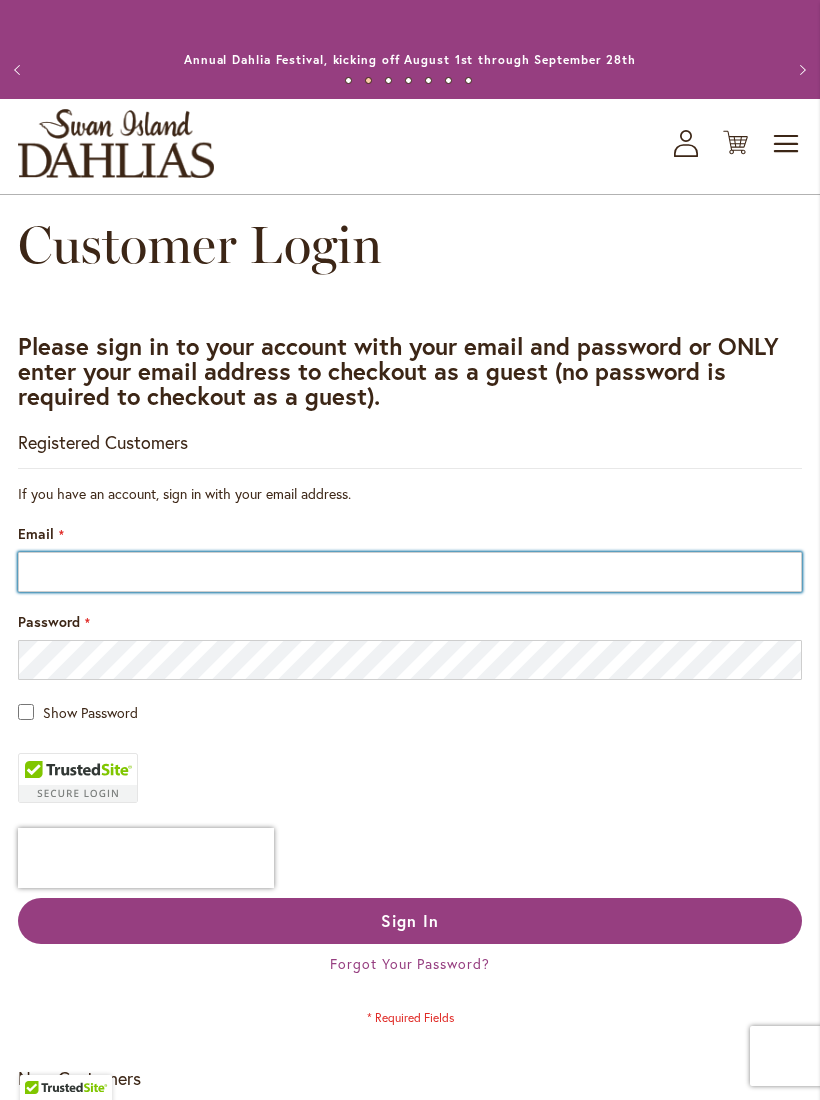 type on "**********" 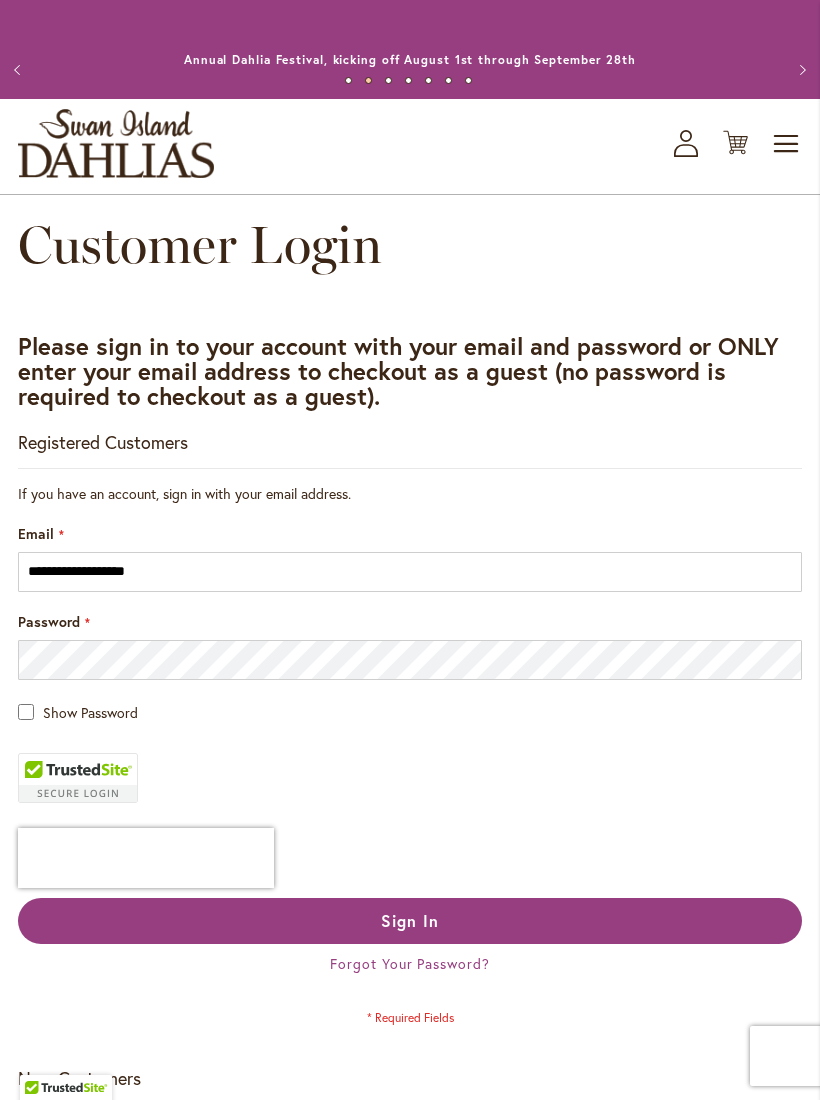 click on "Sign In" at bounding box center [410, 921] 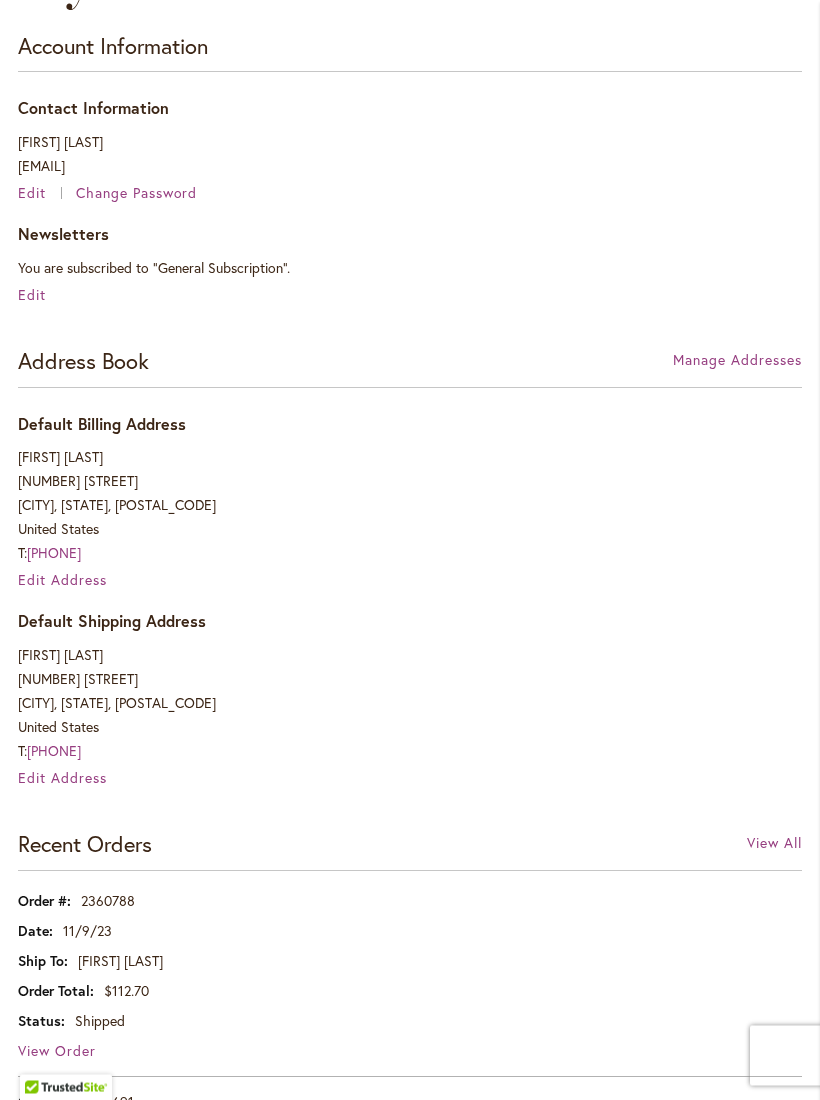 scroll, scrollTop: 0, scrollLeft: 0, axis: both 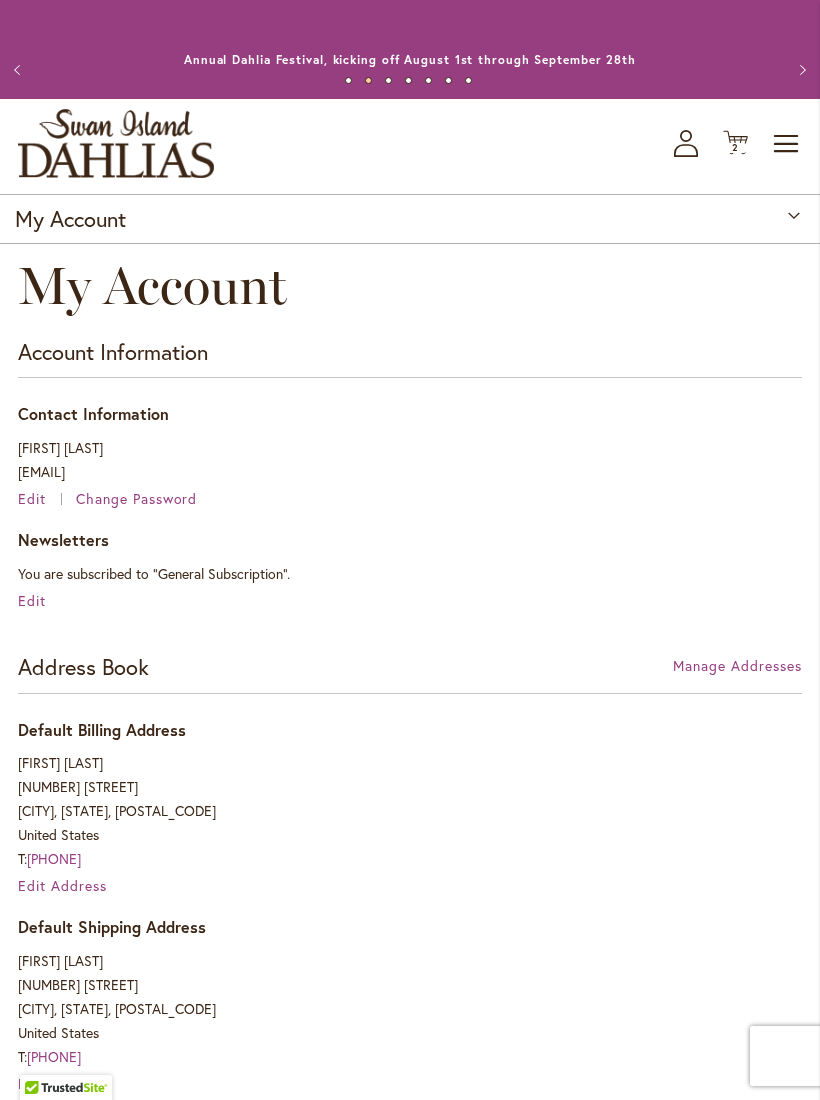 click on "Previous" at bounding box center (20, 70) 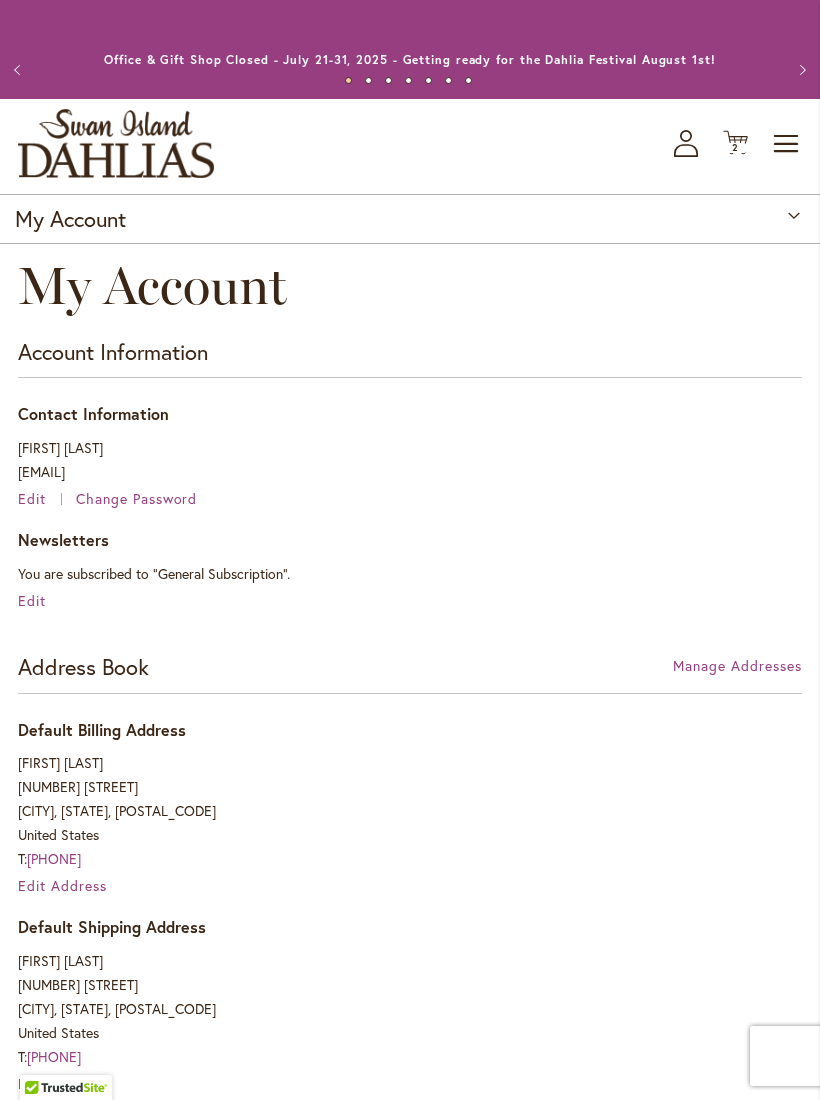 click on "Previous" at bounding box center (20, 70) 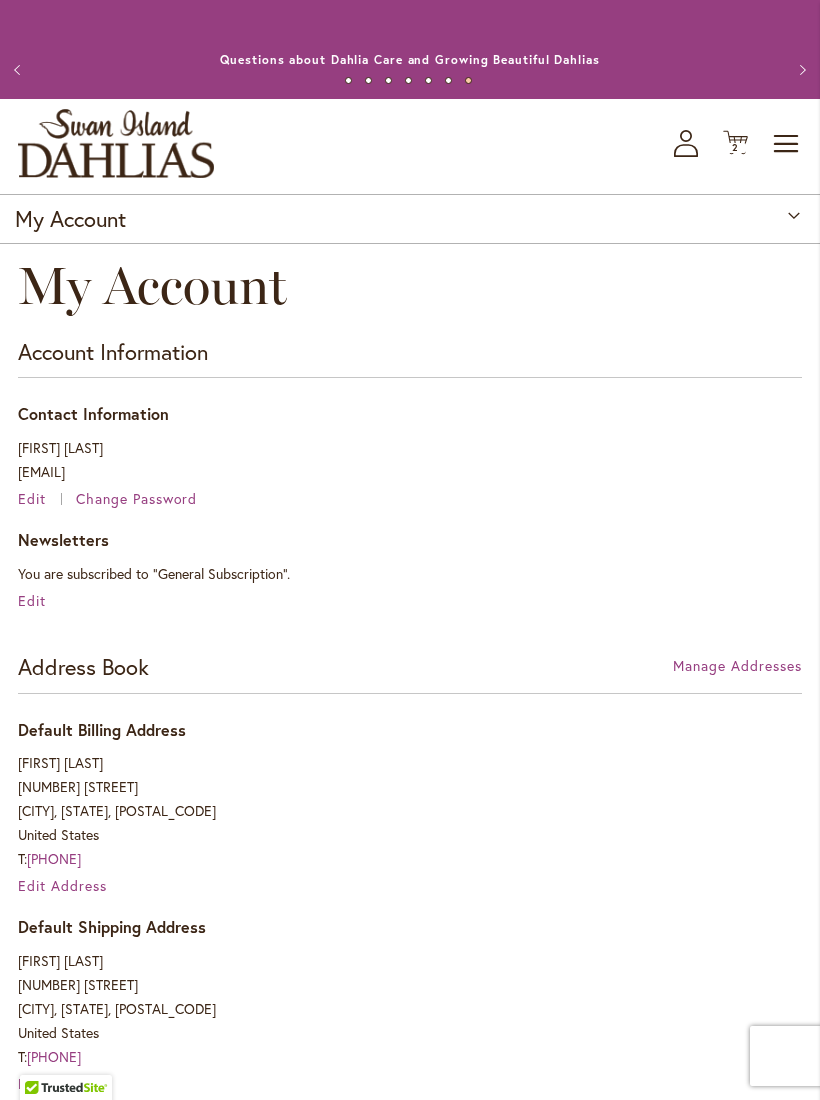 click on "Previous" at bounding box center [20, 70] 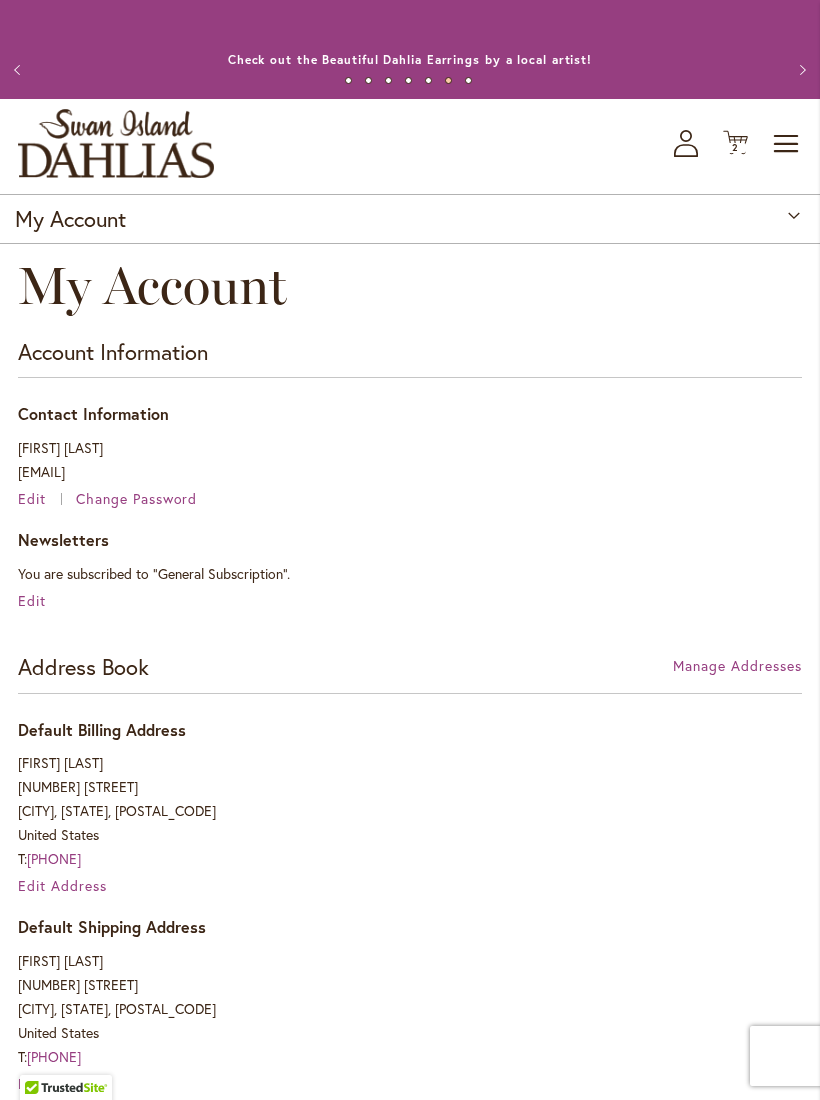 click on "Toggle Nav" at bounding box center (787, 144) 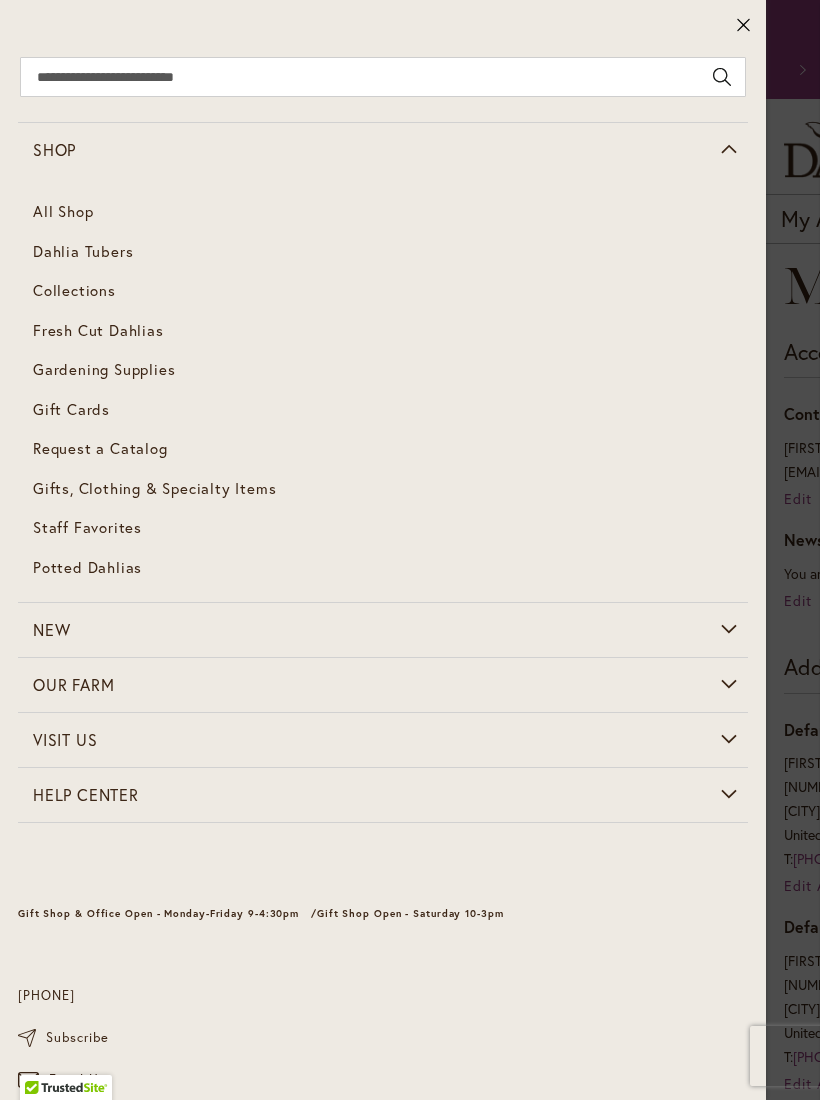click on "Collections" at bounding box center (74, 290) 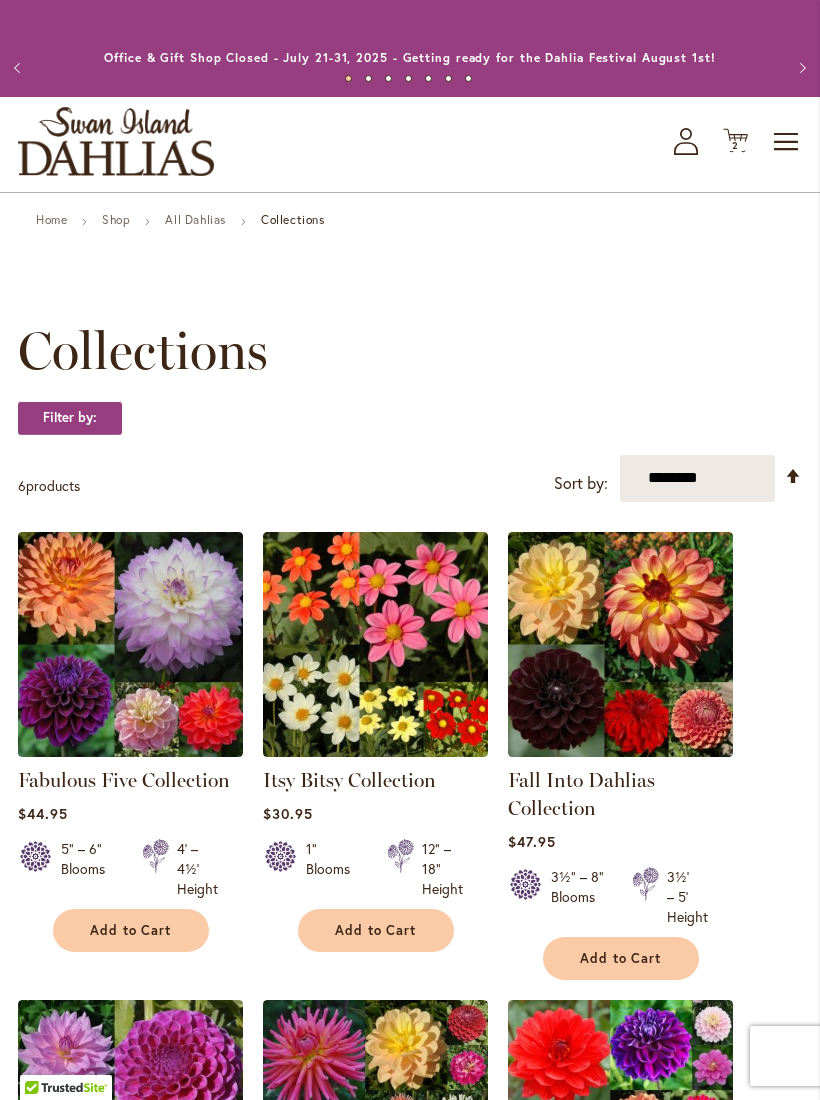 scroll, scrollTop: 0, scrollLeft: 0, axis: both 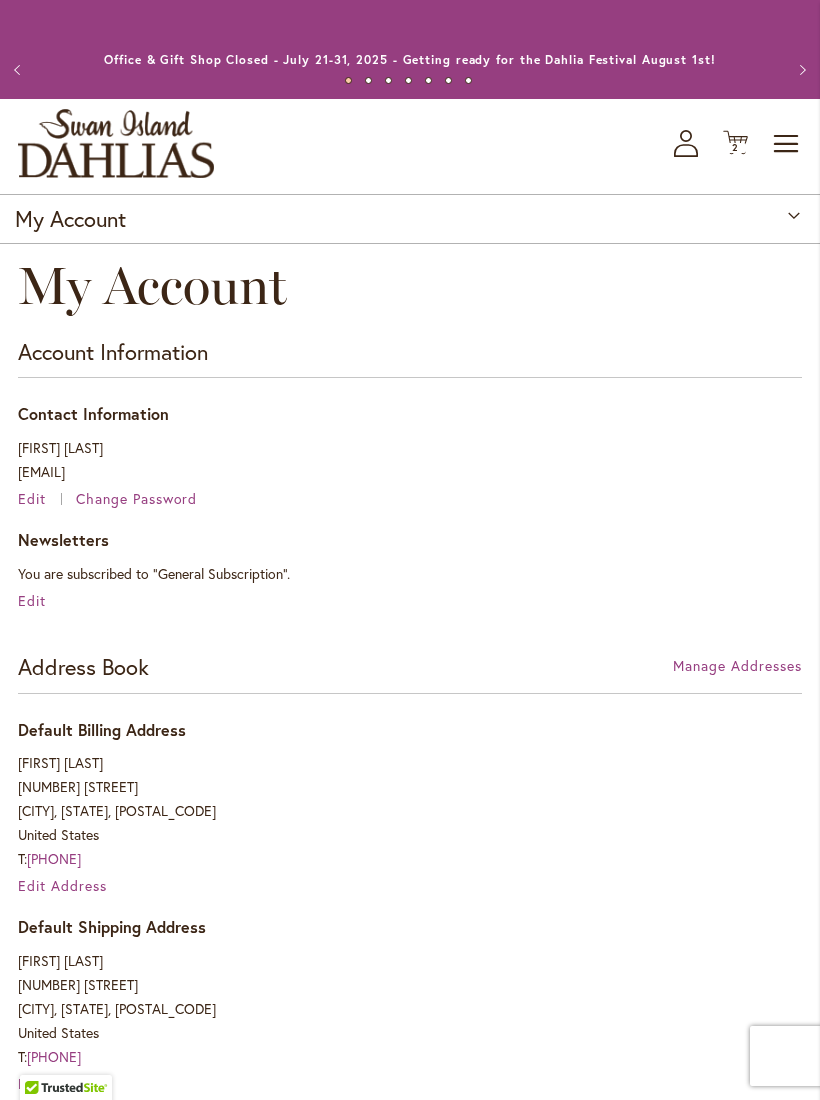 click on "Toggle Nav" at bounding box center [787, 144] 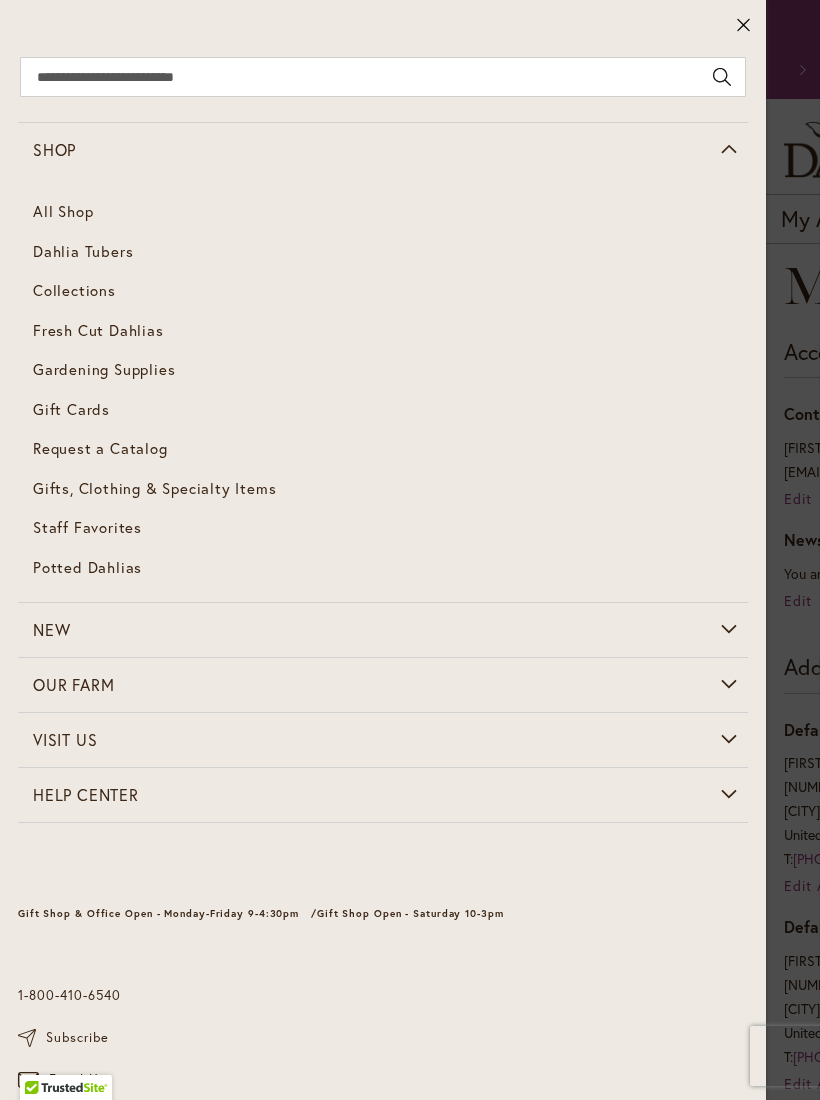 click on "Dahlia Tubers" at bounding box center [83, 251] 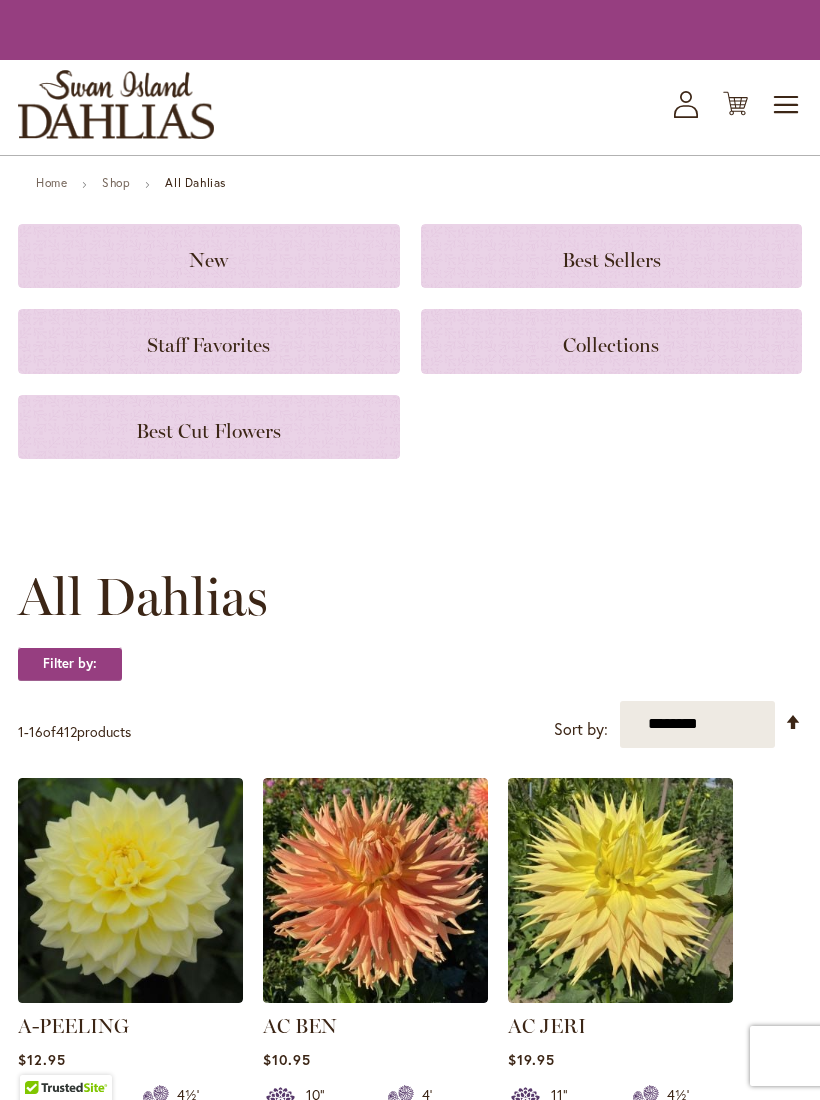 scroll, scrollTop: 0, scrollLeft: 0, axis: both 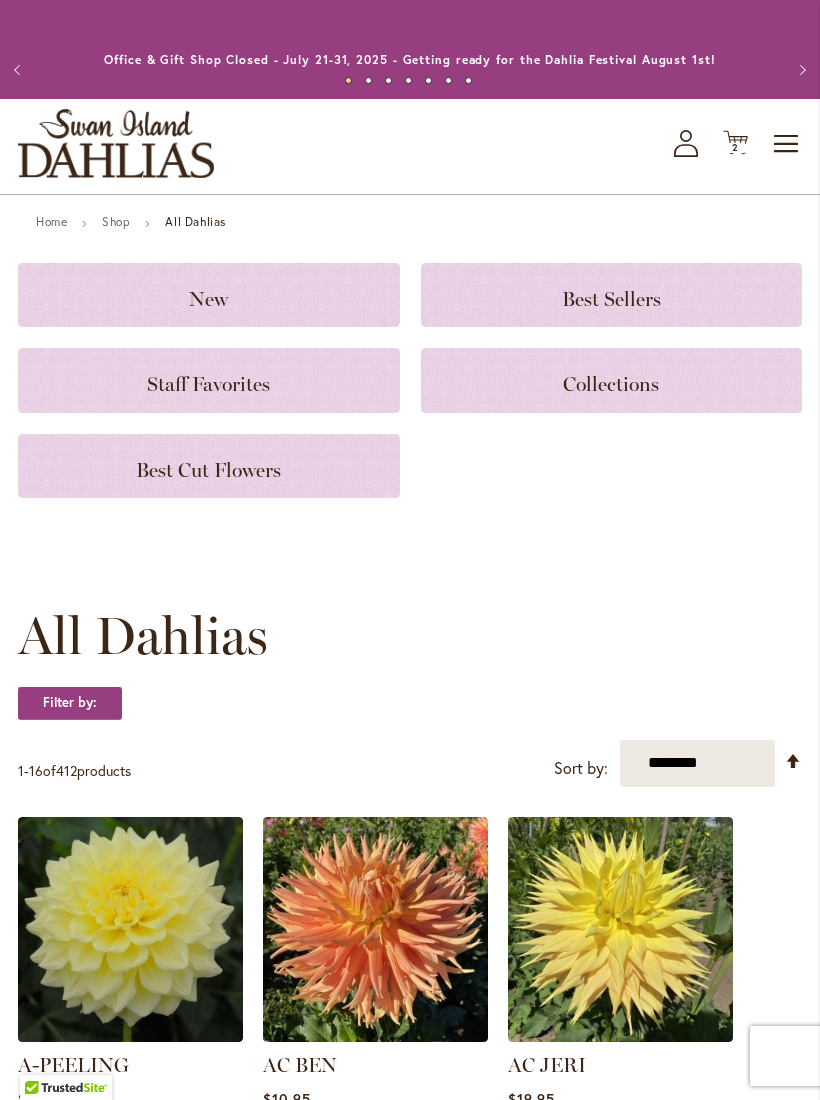 click on "Best Cut Flowers" 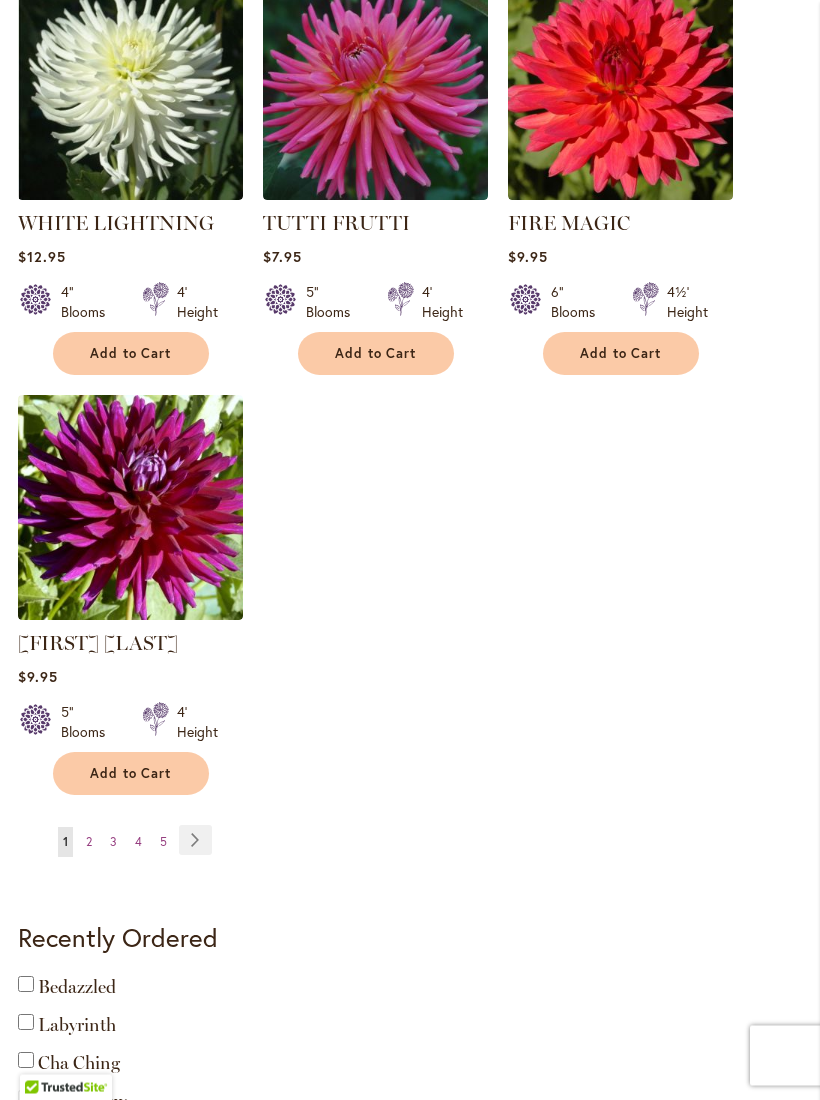 scroll, scrollTop: 2239, scrollLeft: 0, axis: vertical 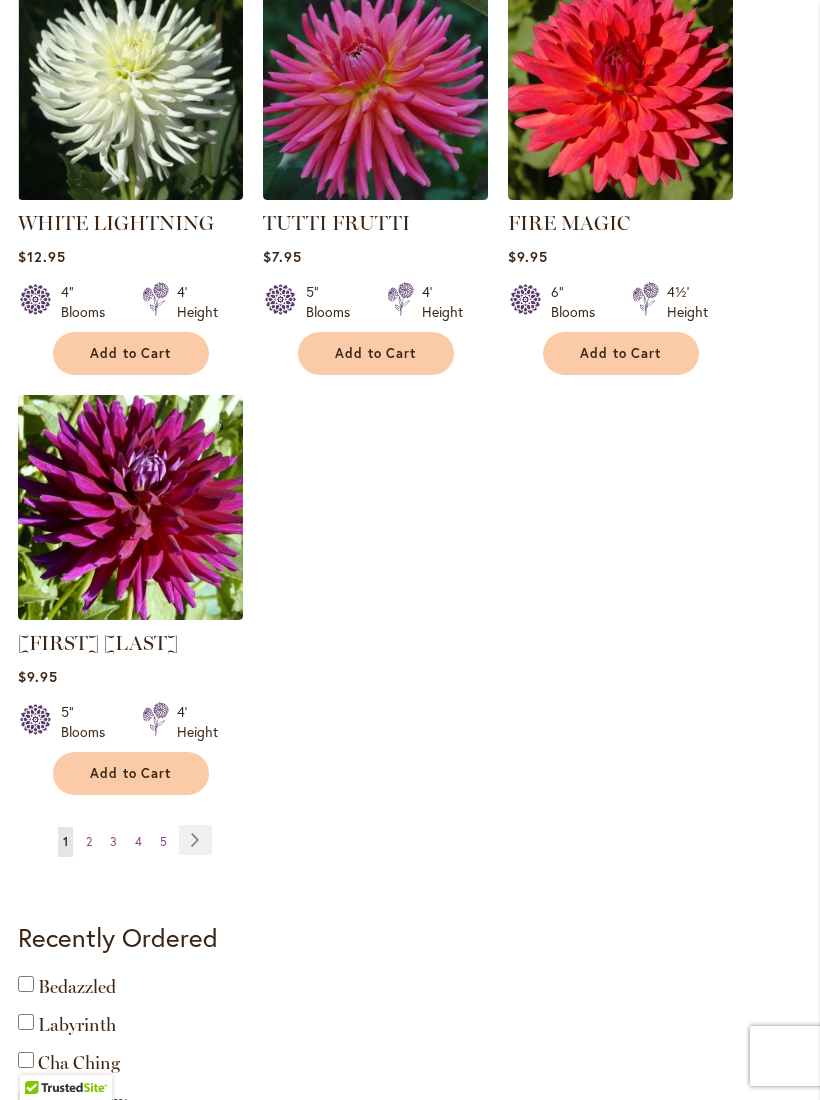 click on "Page
2" at bounding box center [89, 842] 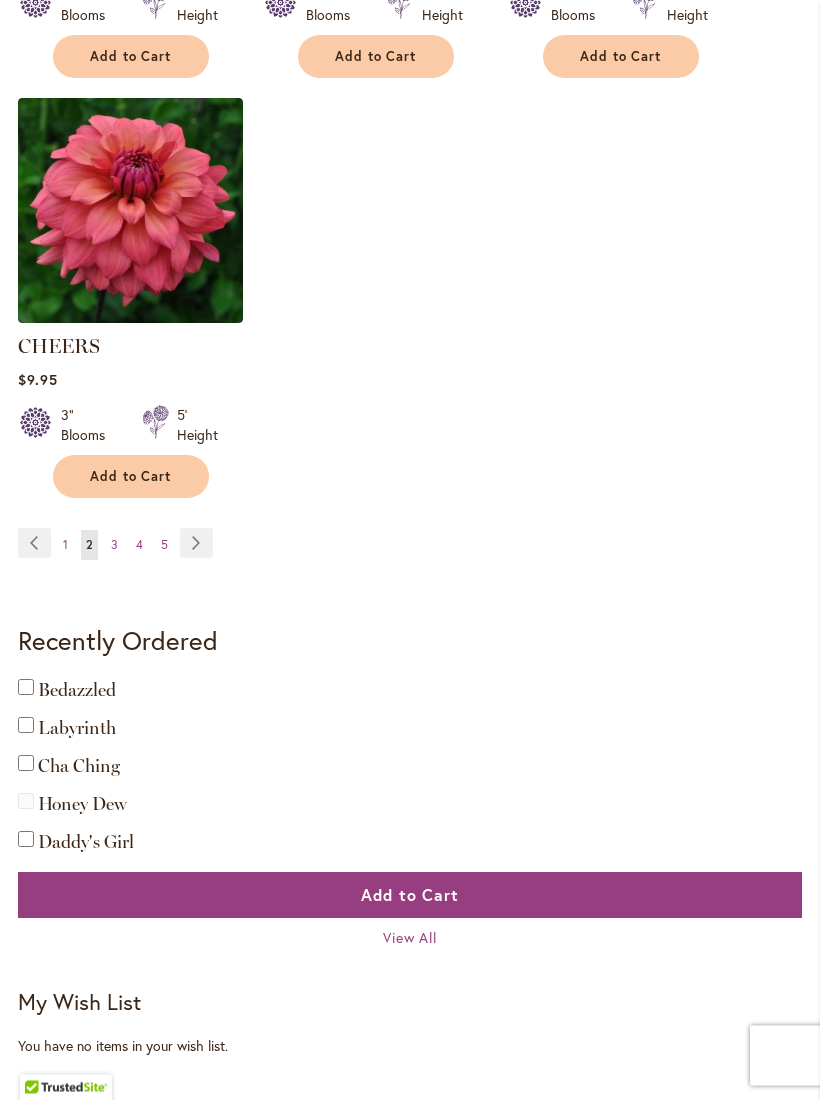 scroll, scrollTop: 2536, scrollLeft: 0, axis: vertical 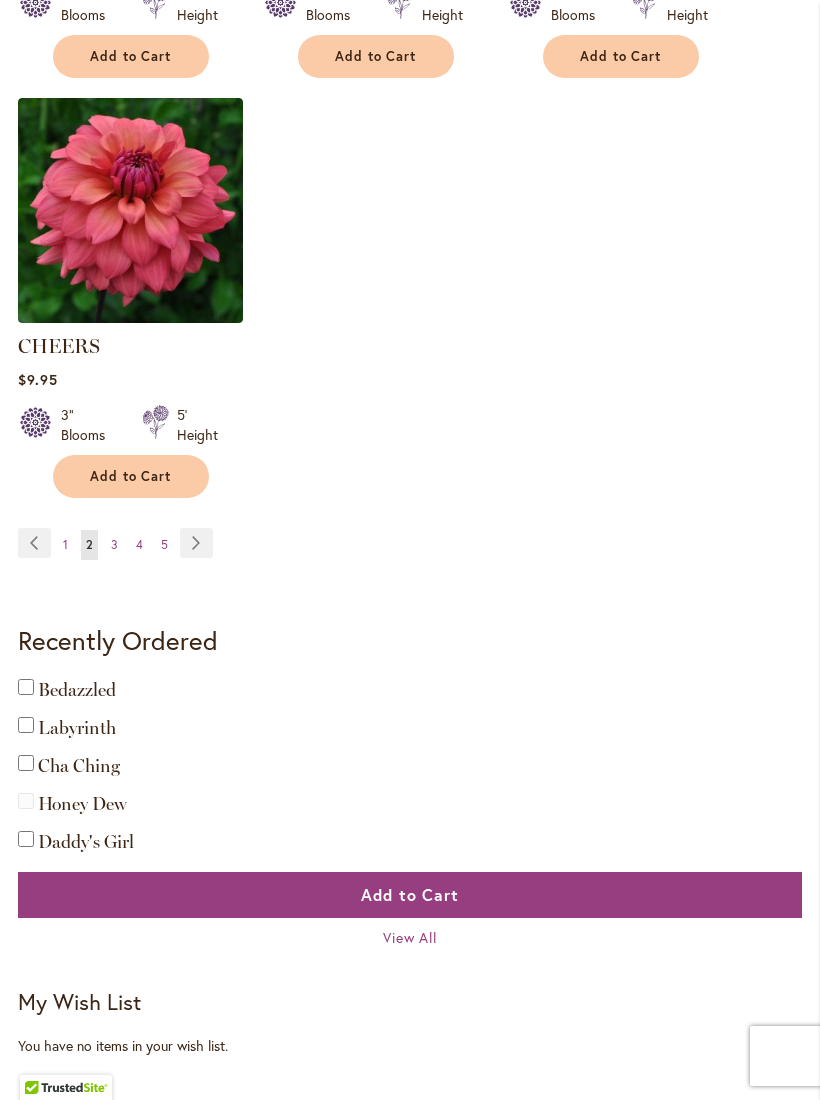click on "3" at bounding box center [114, 544] 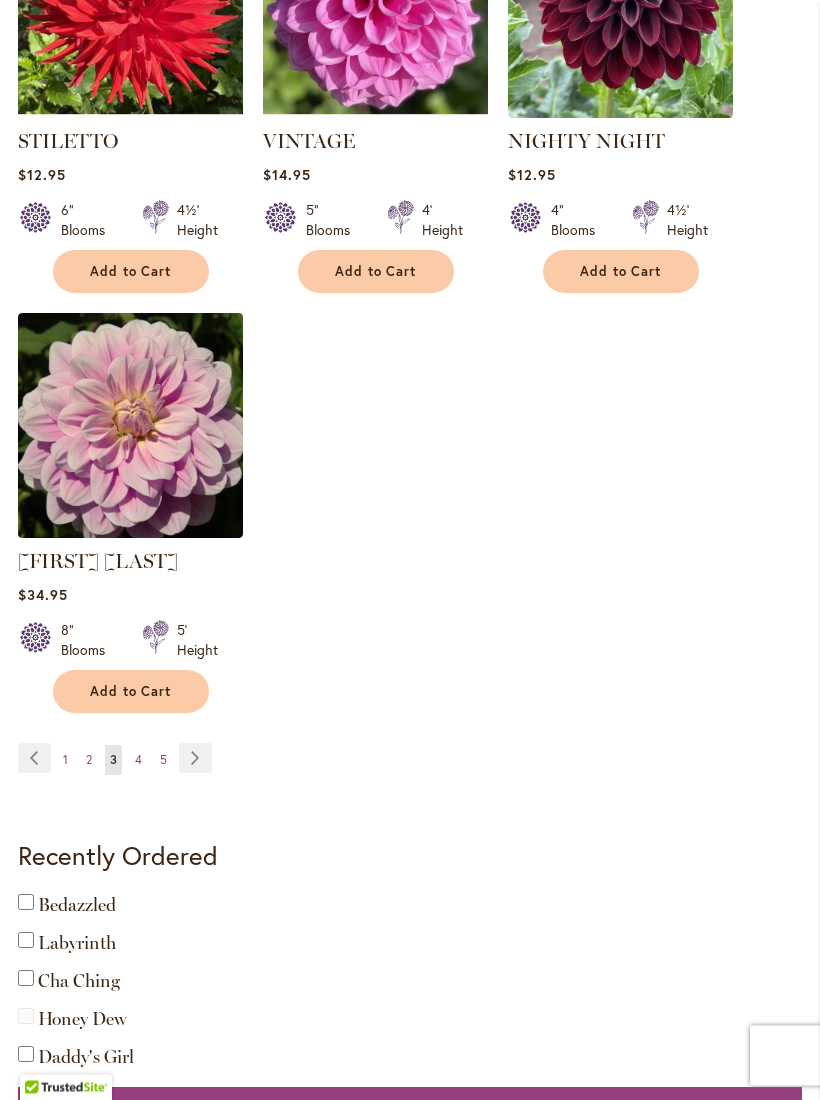 scroll, scrollTop: 2350, scrollLeft: 0, axis: vertical 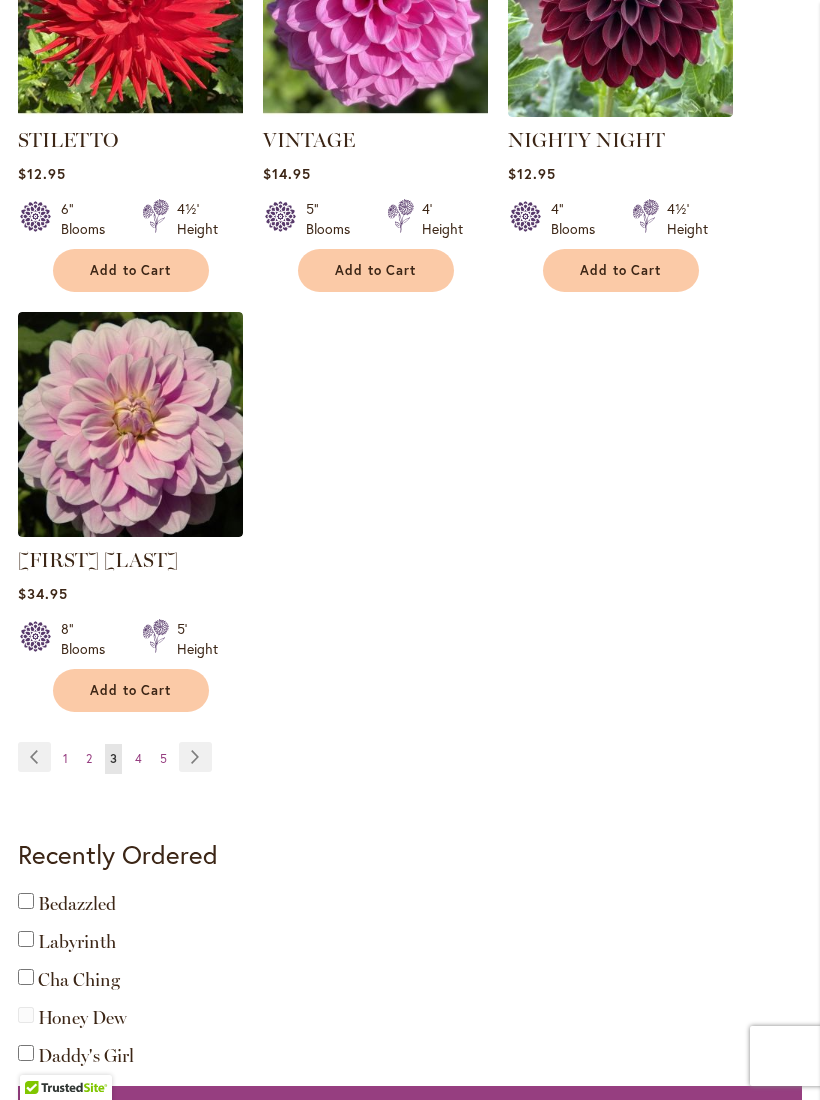 click at bounding box center [130, 424] 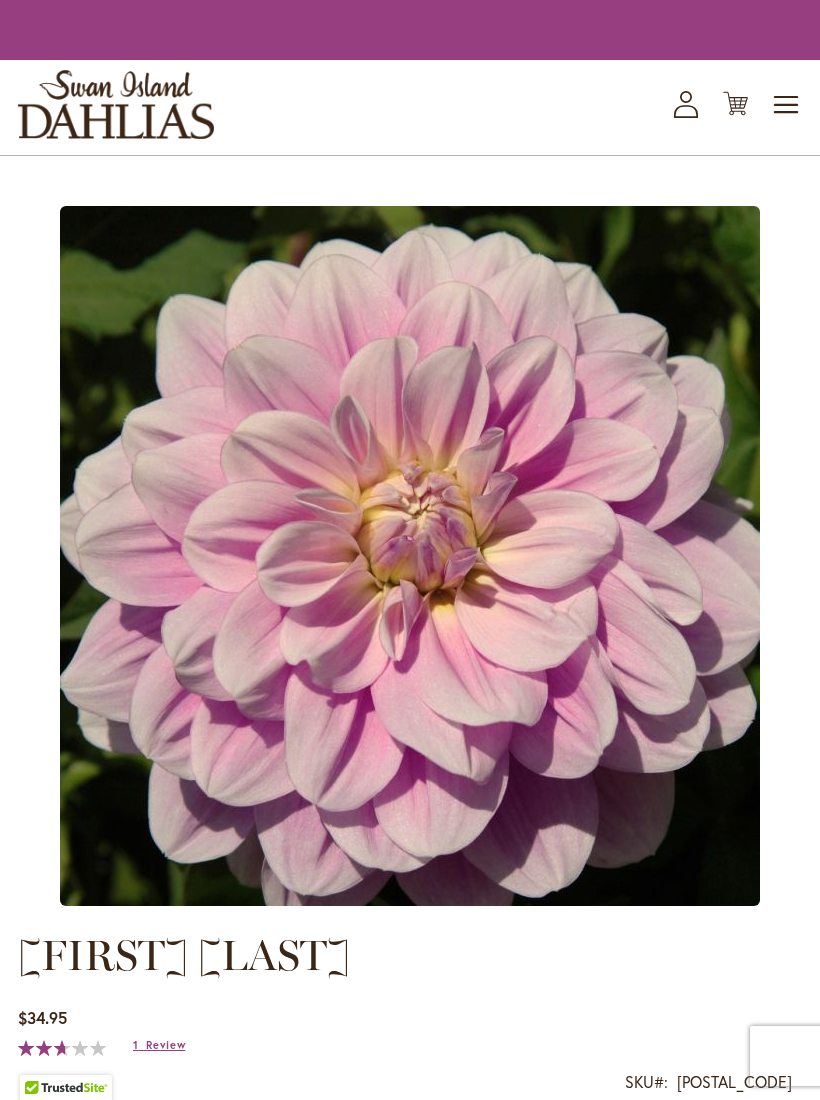 scroll, scrollTop: 0, scrollLeft: 0, axis: both 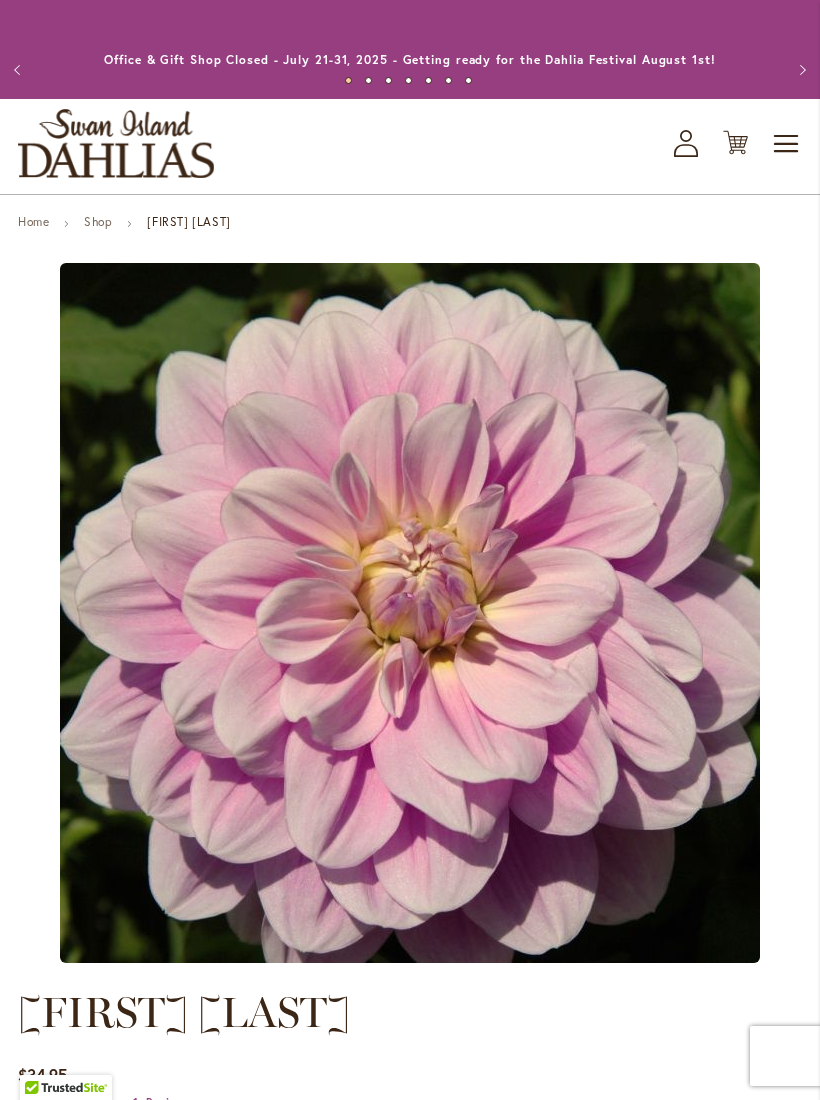 type on "****" 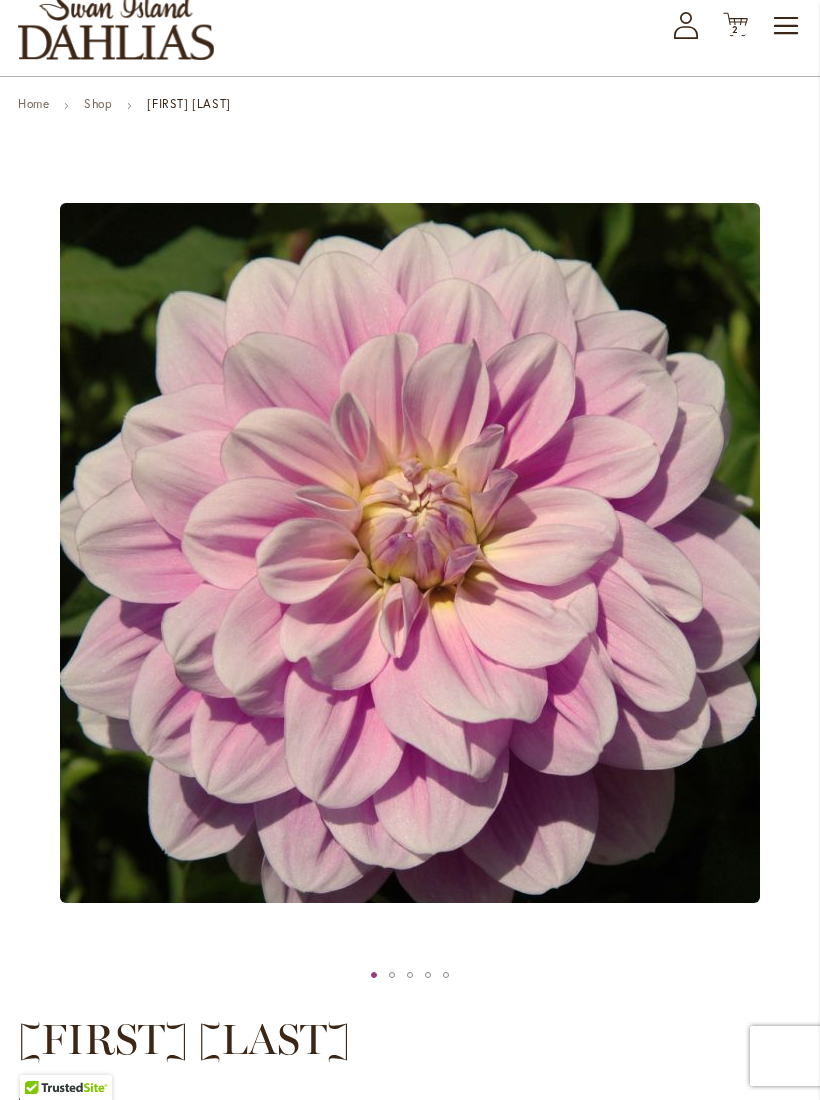 scroll, scrollTop: 0, scrollLeft: 0, axis: both 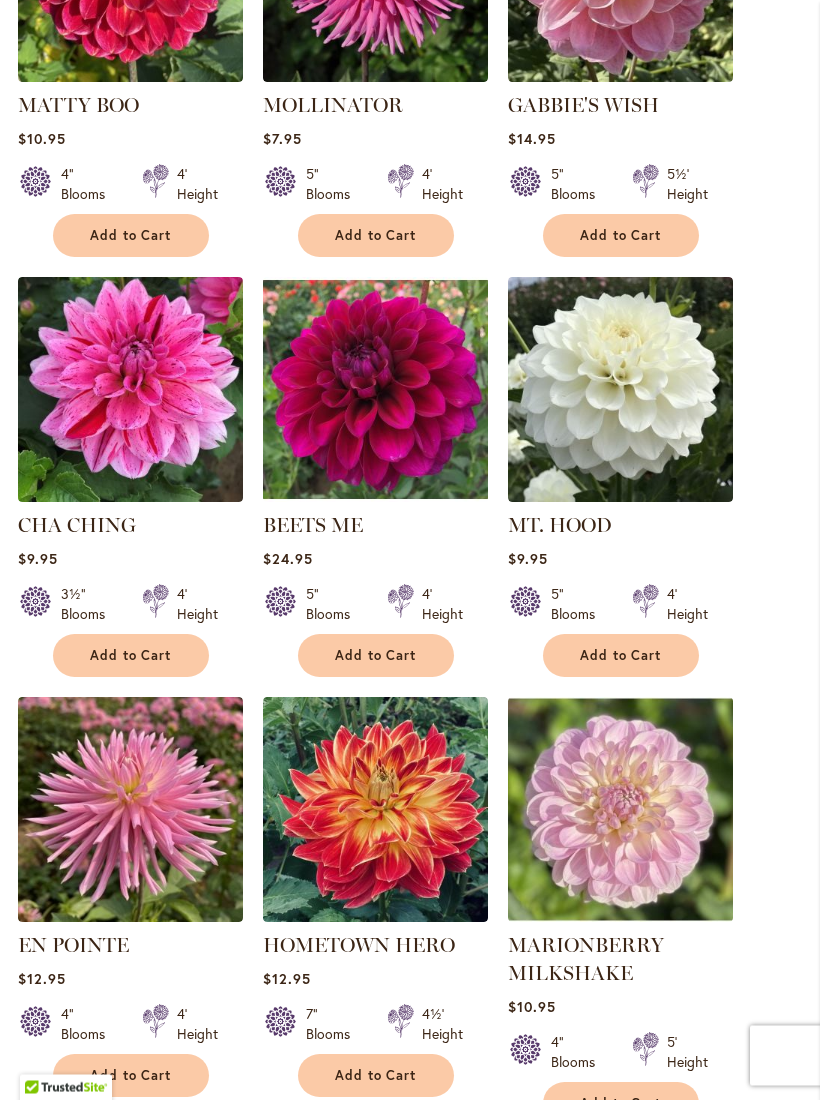 click at bounding box center (130, 390) 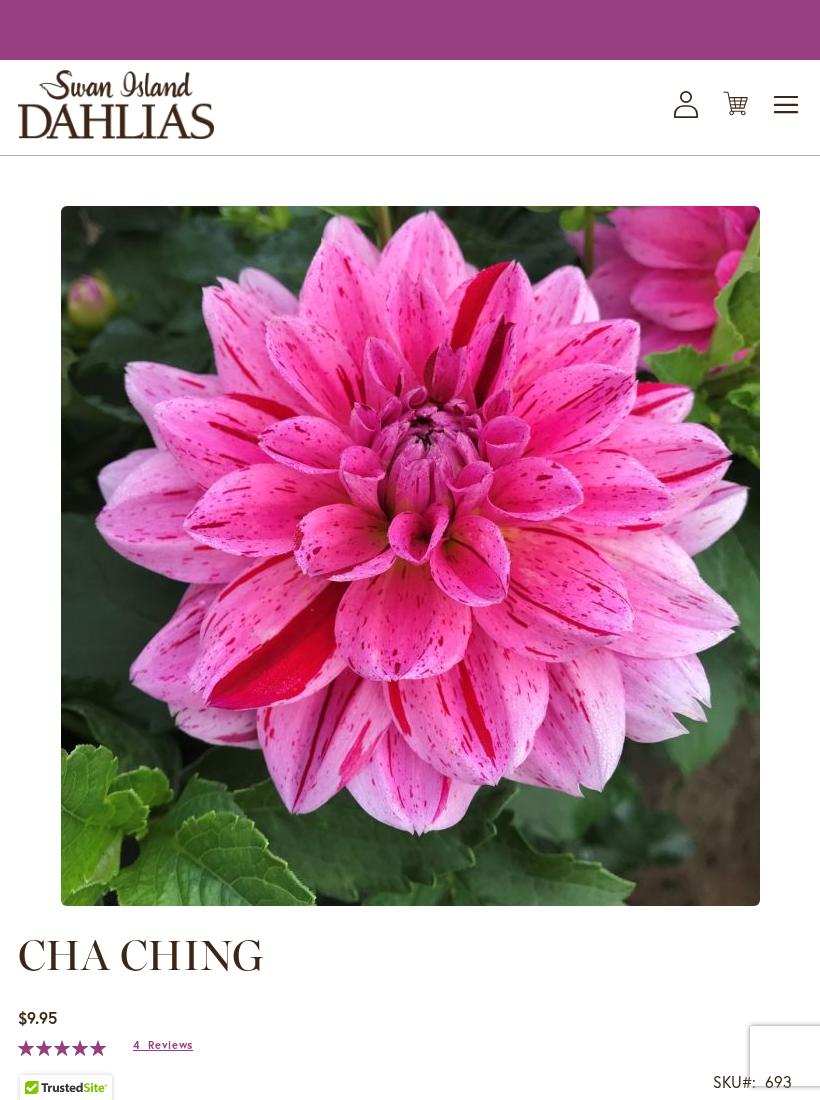 scroll, scrollTop: 0, scrollLeft: 0, axis: both 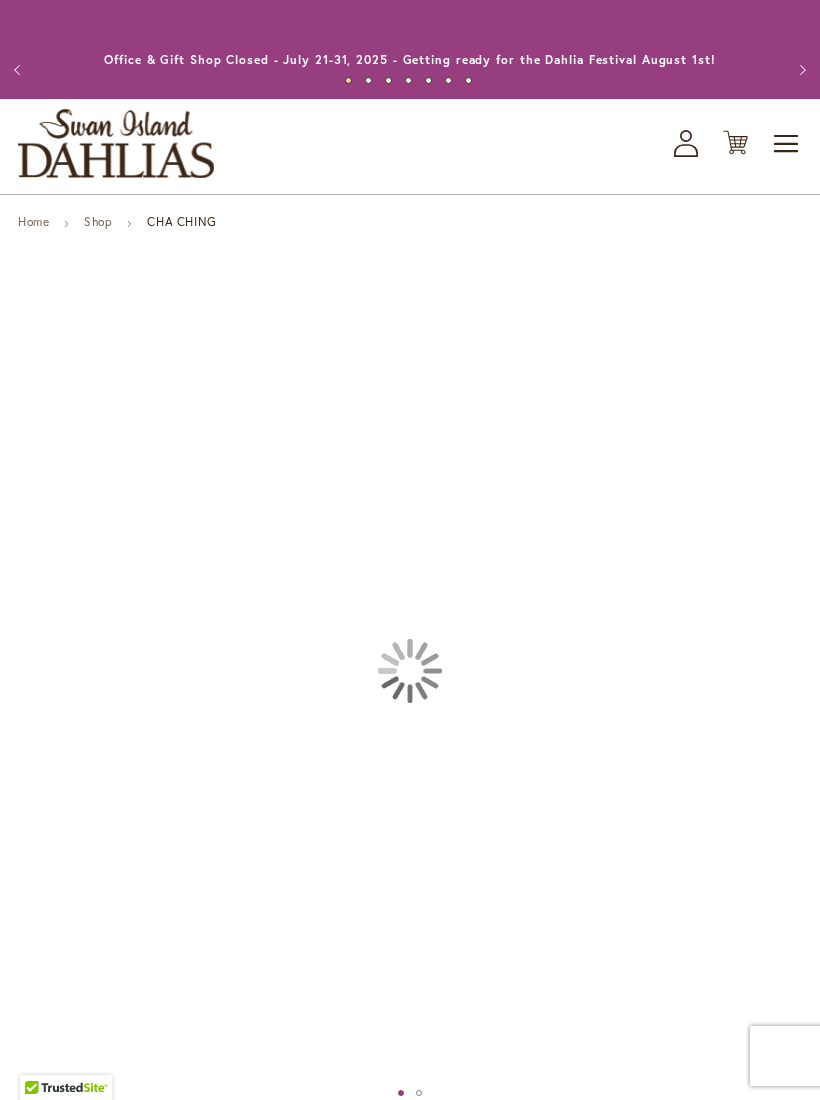 type on "****" 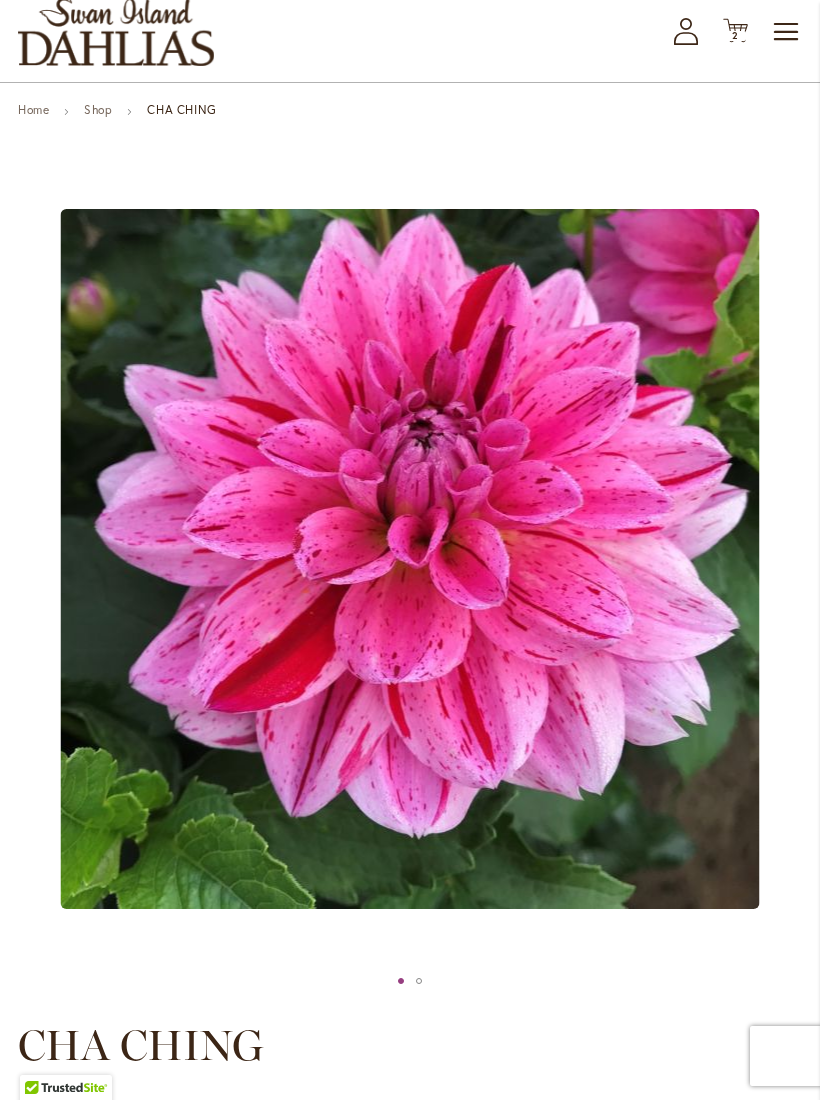 scroll, scrollTop: 86, scrollLeft: 0, axis: vertical 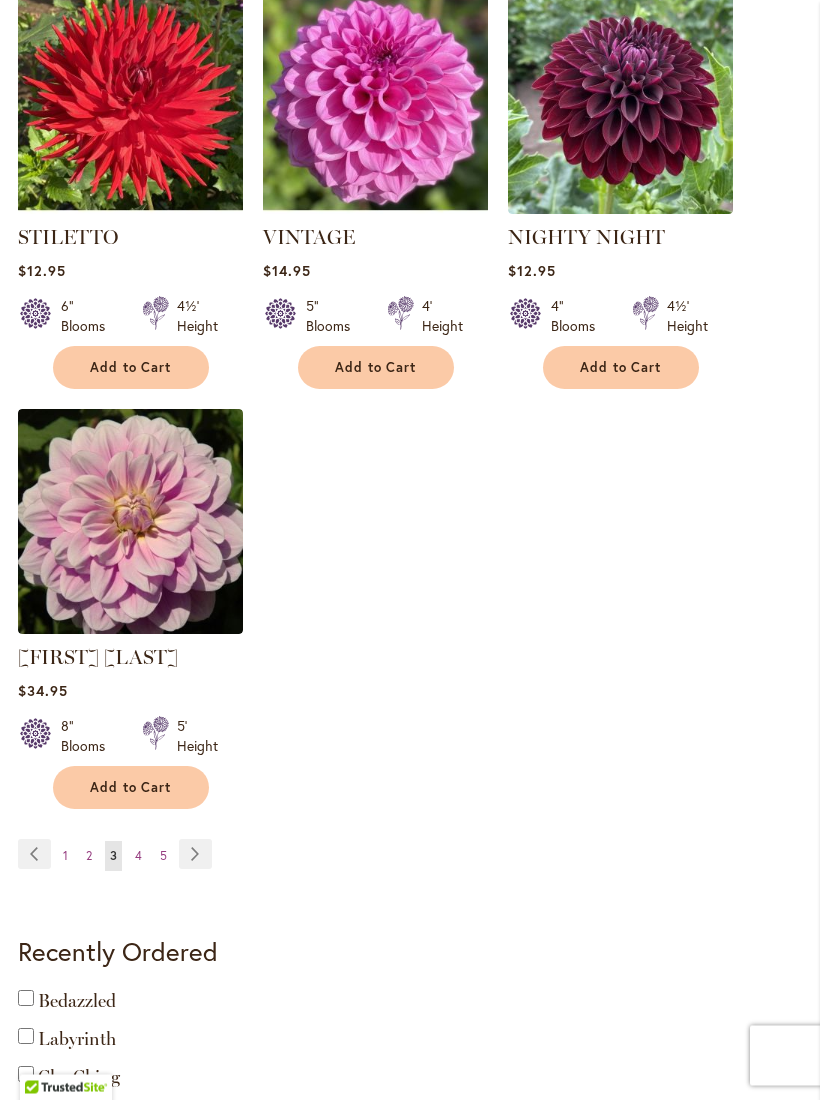 click on "Page
4" at bounding box center [138, 857] 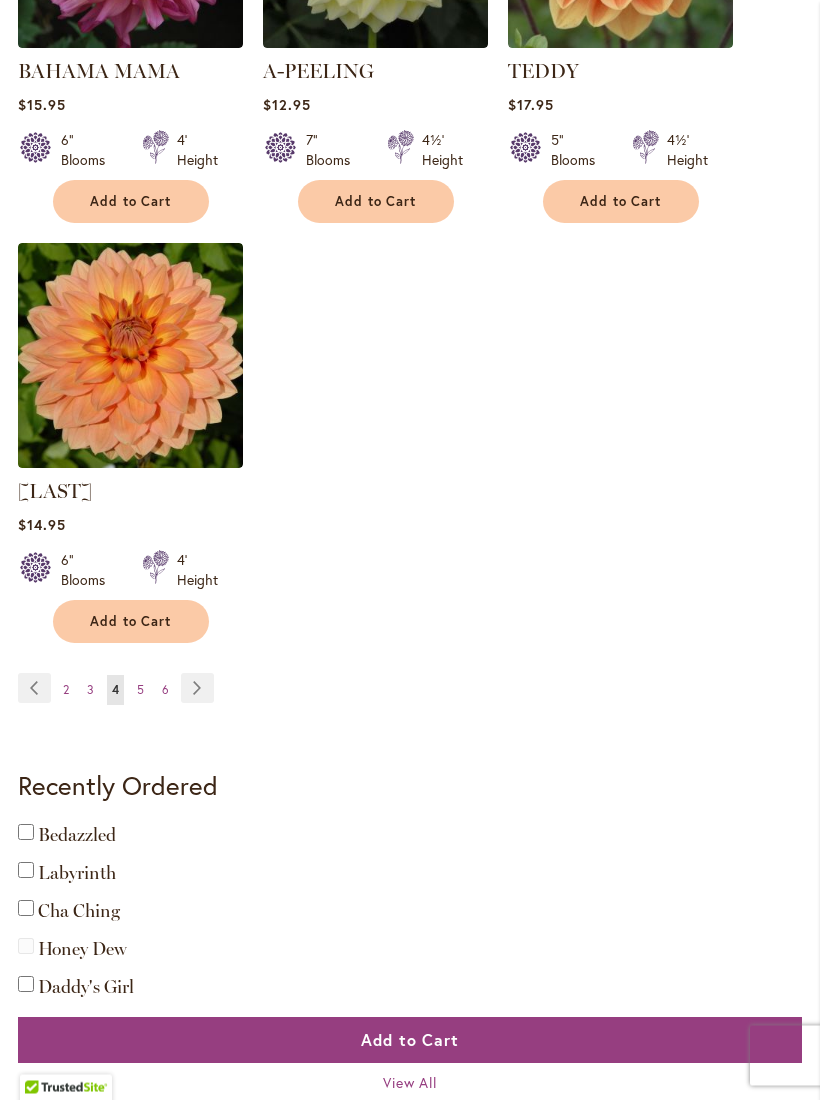 scroll, scrollTop: 2450, scrollLeft: 0, axis: vertical 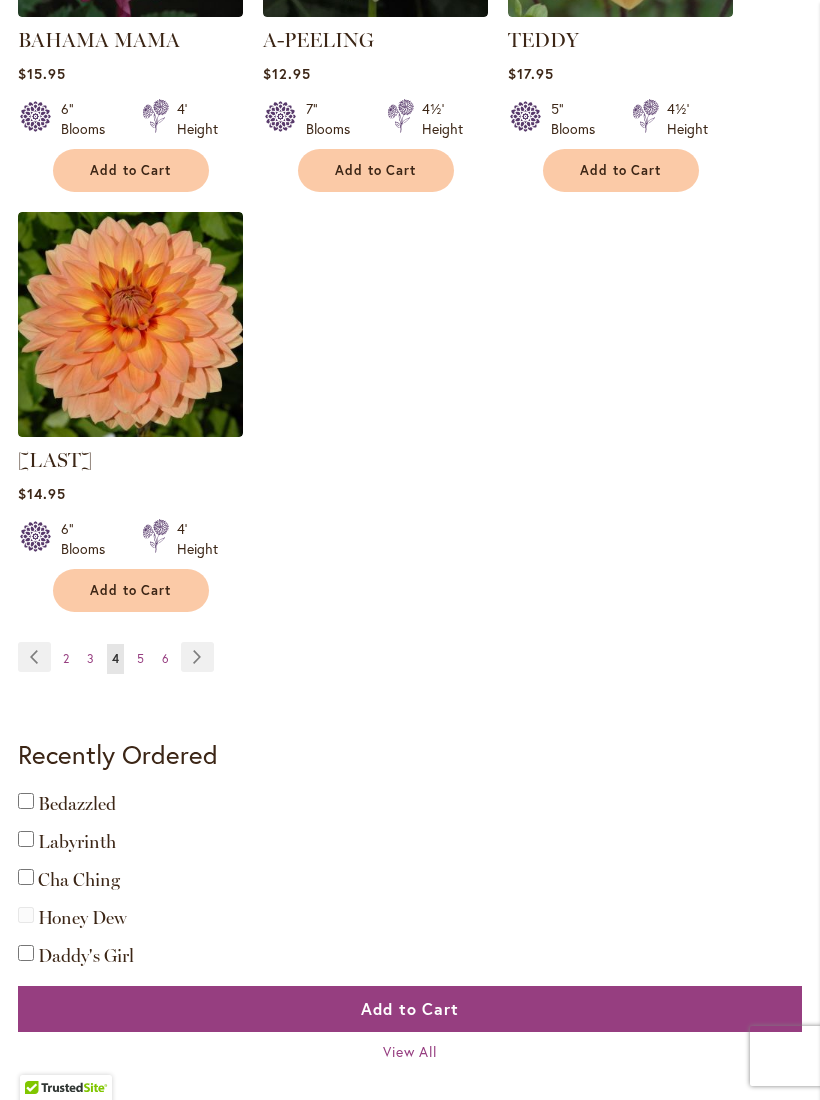 click on "5" at bounding box center [140, 658] 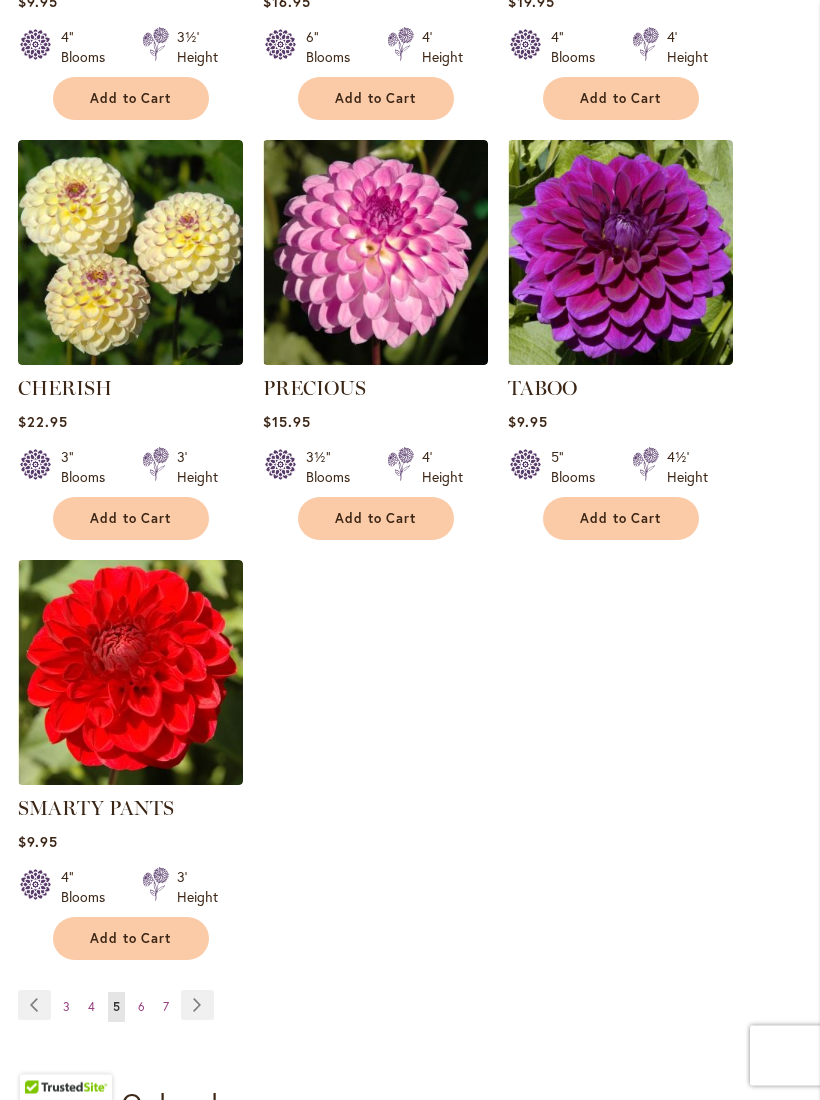 scroll, scrollTop: 2102, scrollLeft: 0, axis: vertical 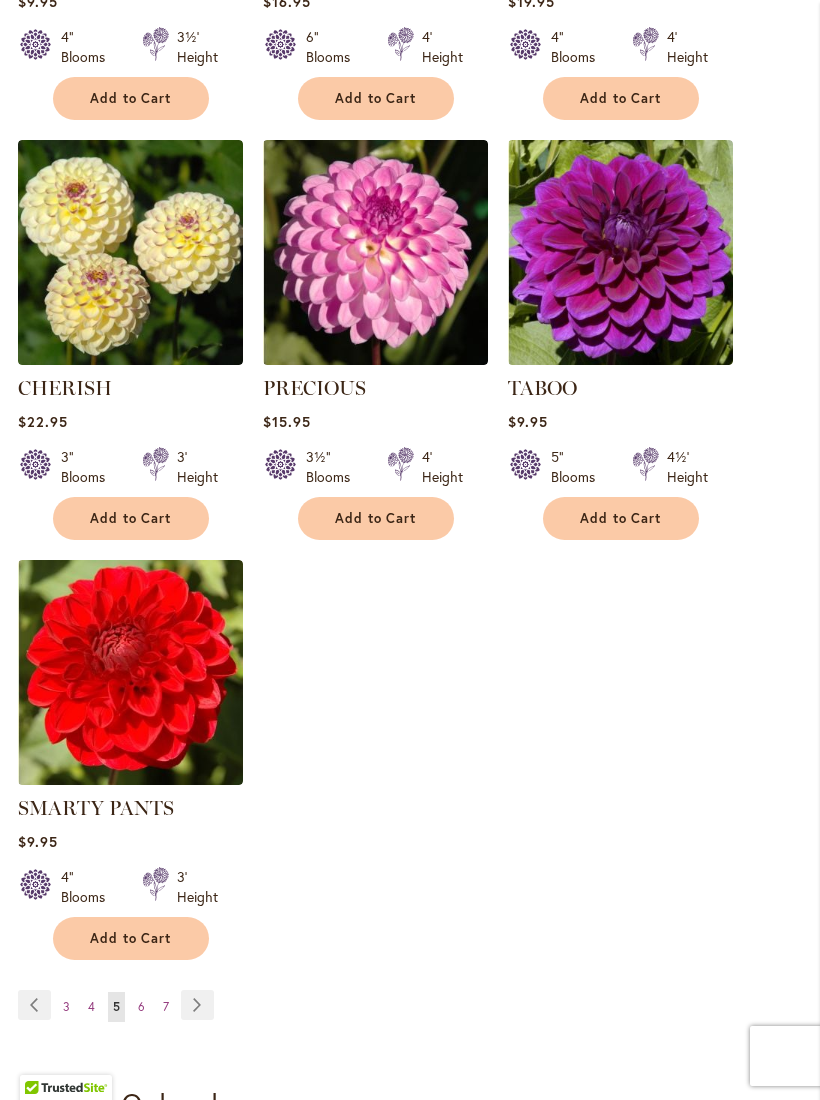 click on "6" at bounding box center [141, 1006] 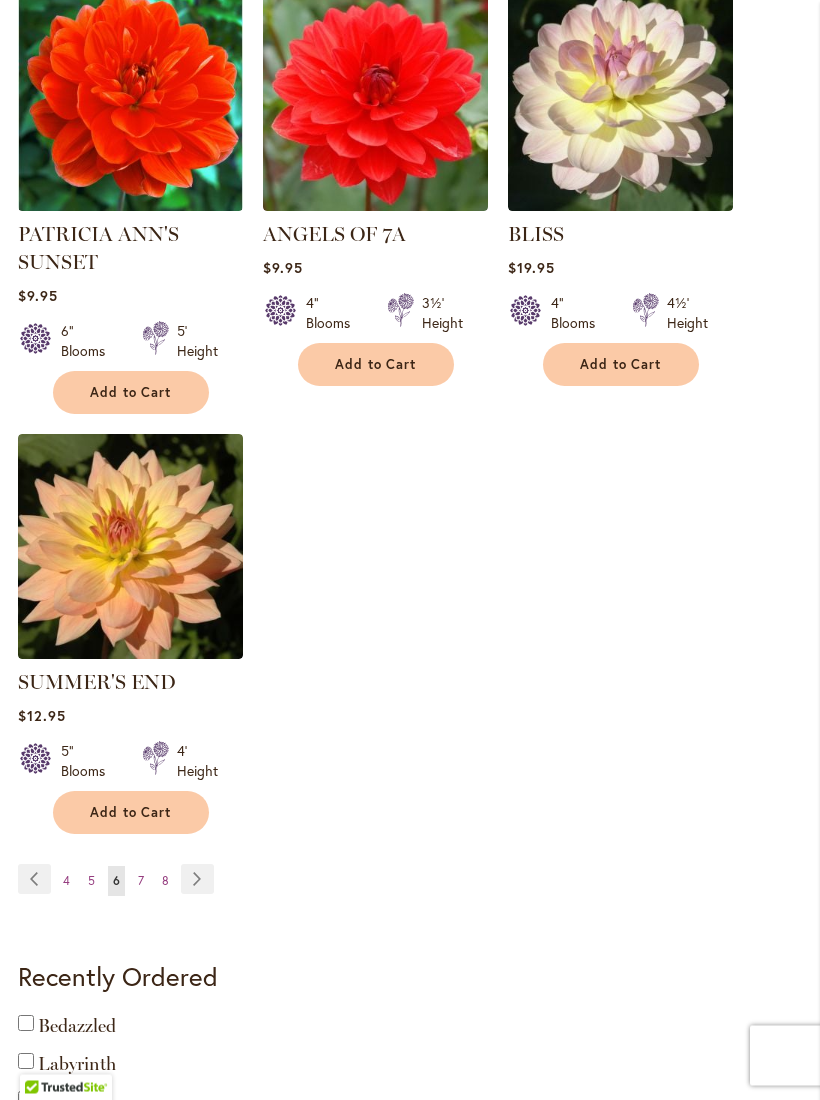 scroll, scrollTop: 2229, scrollLeft: 0, axis: vertical 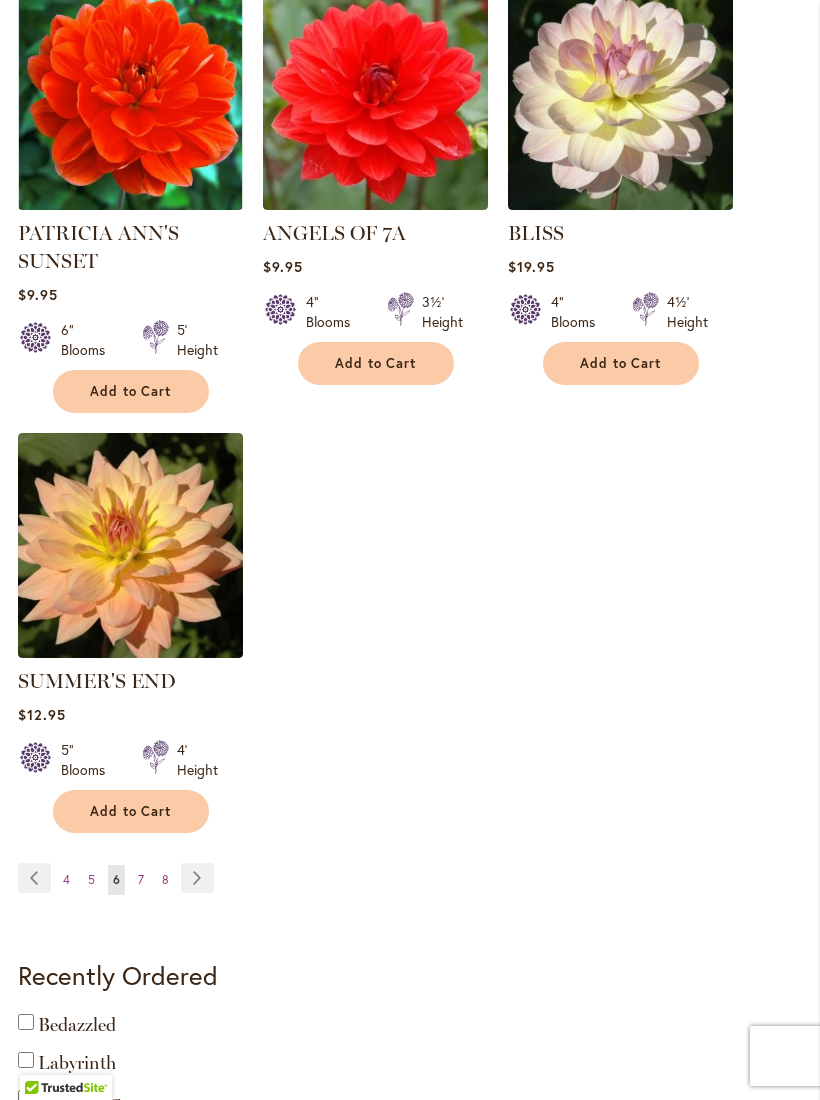 click on "Page
7" at bounding box center (141, 880) 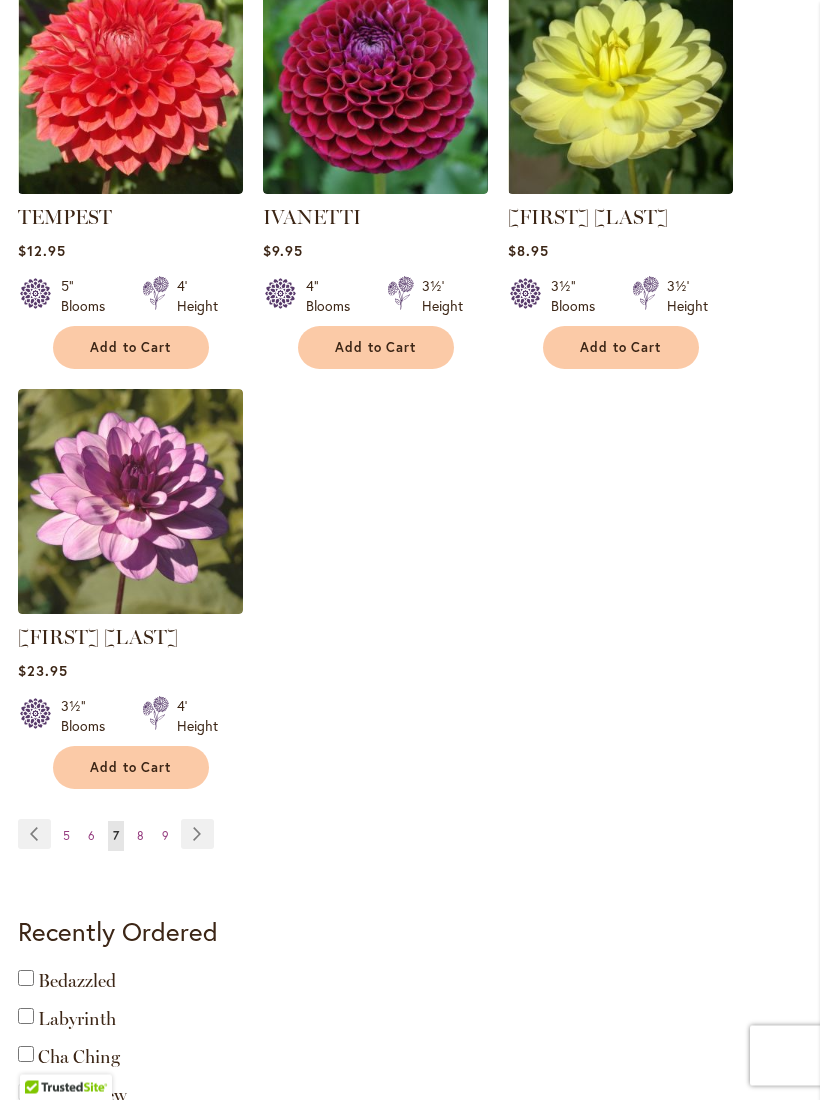 scroll, scrollTop: 2273, scrollLeft: 0, axis: vertical 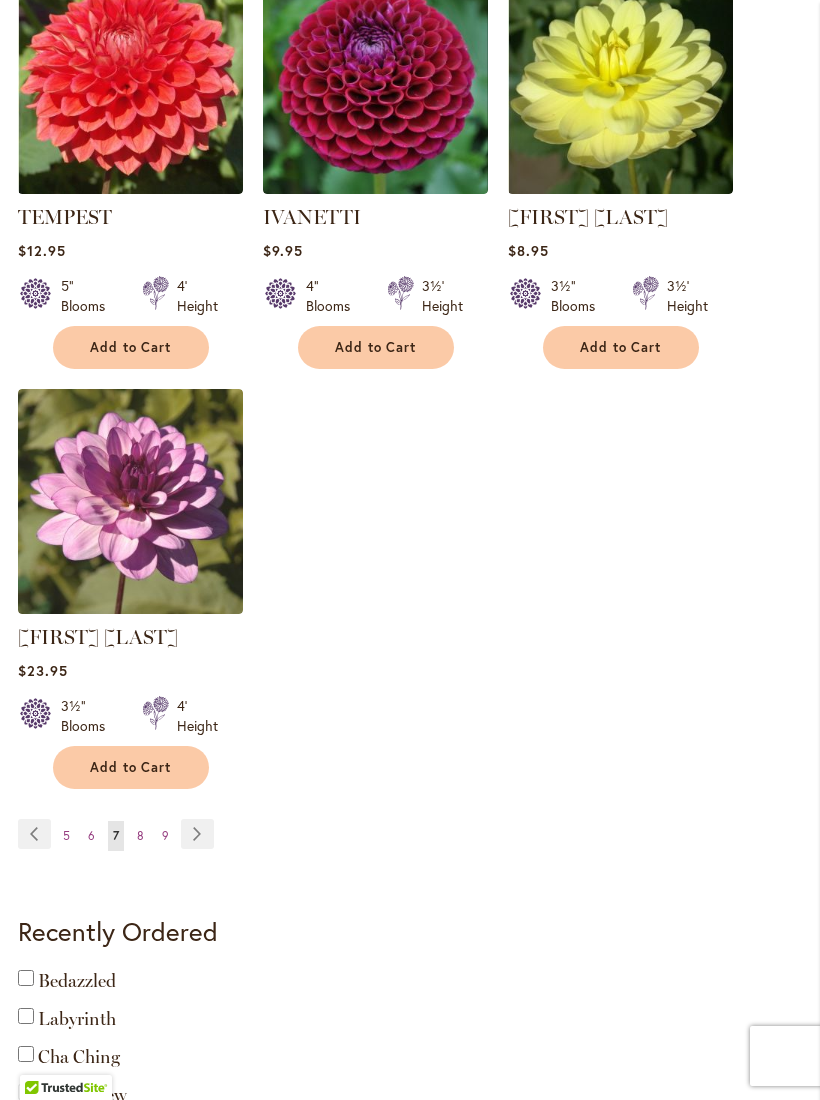 click on "8" at bounding box center (140, 835) 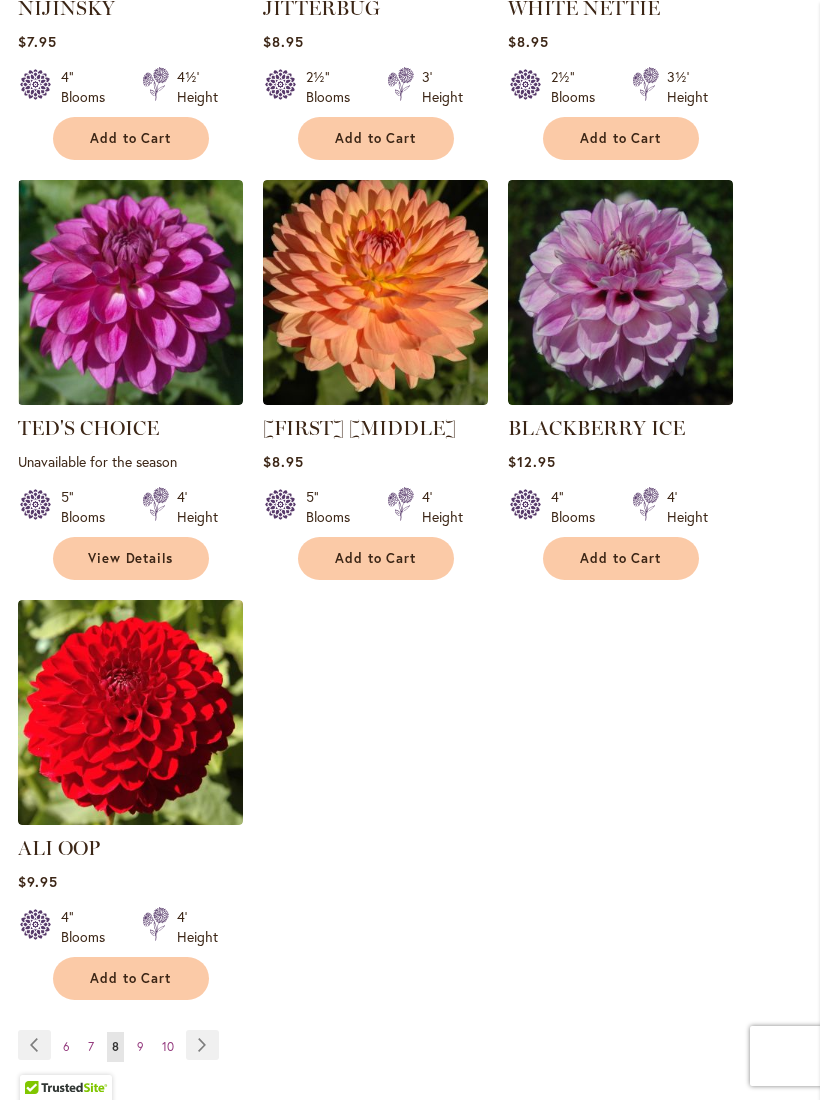 scroll, scrollTop: 2035, scrollLeft: 0, axis: vertical 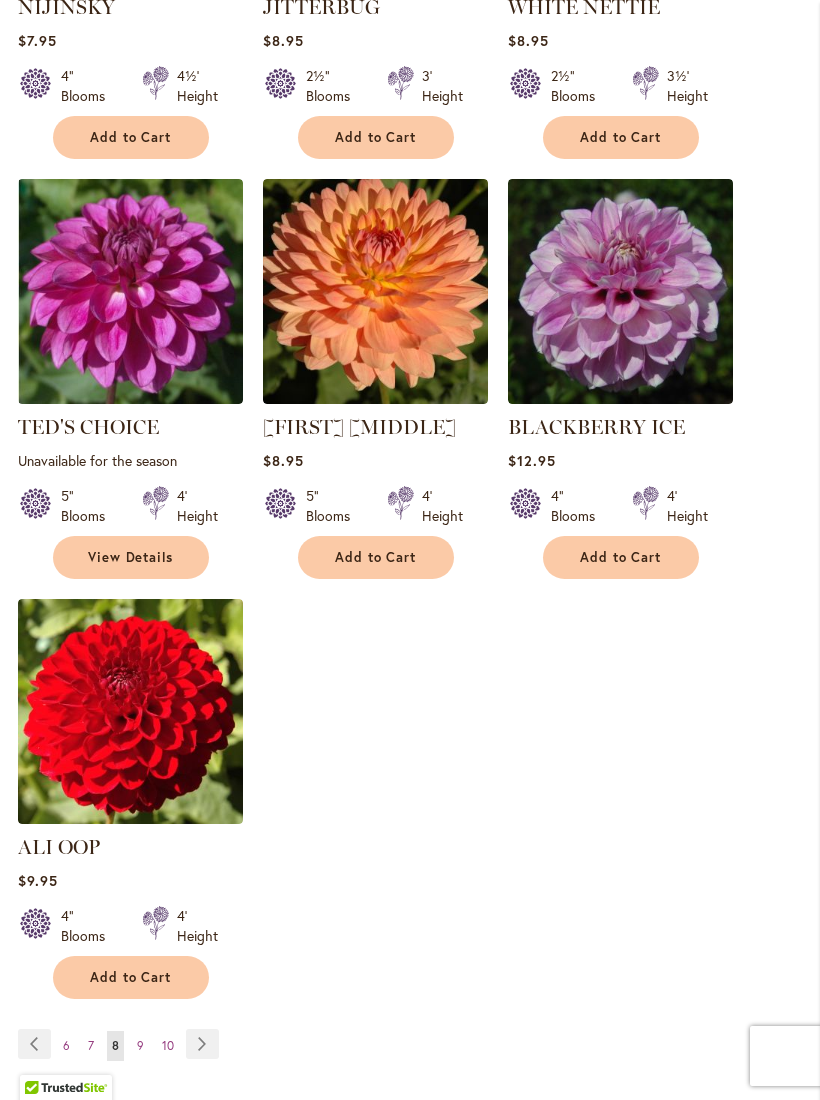 click on "Page
9" at bounding box center [140, 1046] 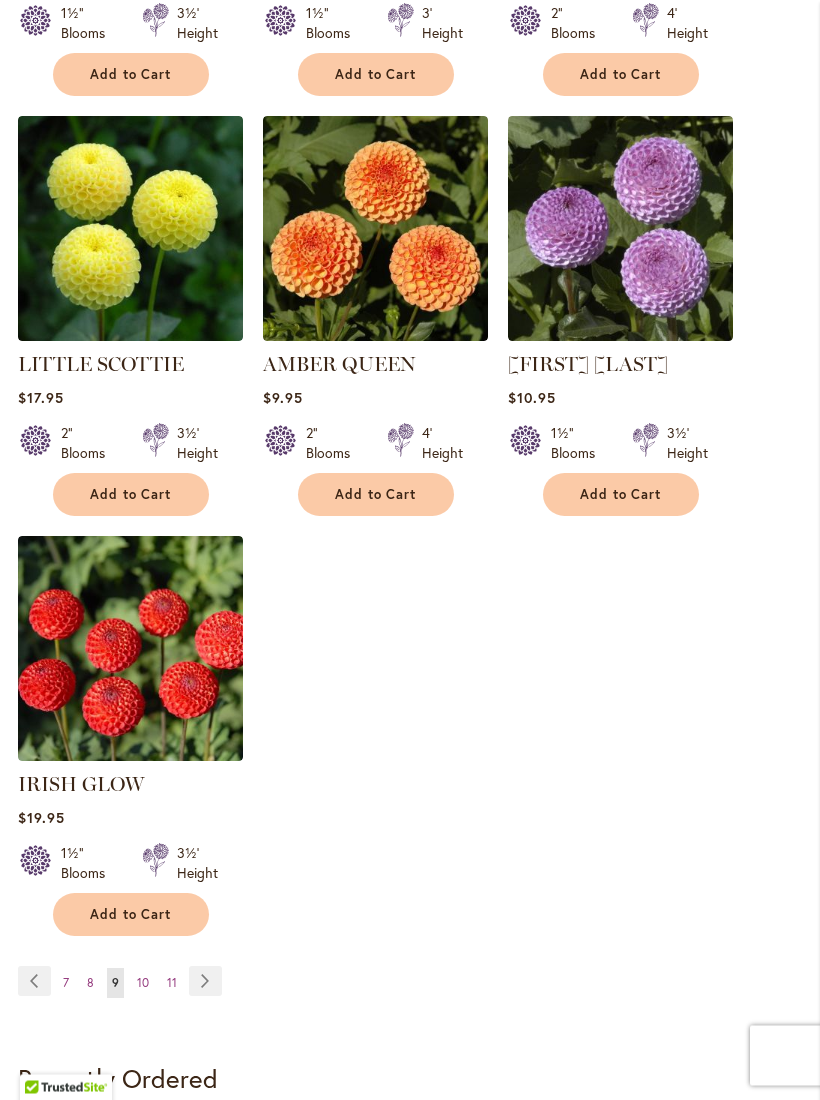 scroll, scrollTop: 2098, scrollLeft: 0, axis: vertical 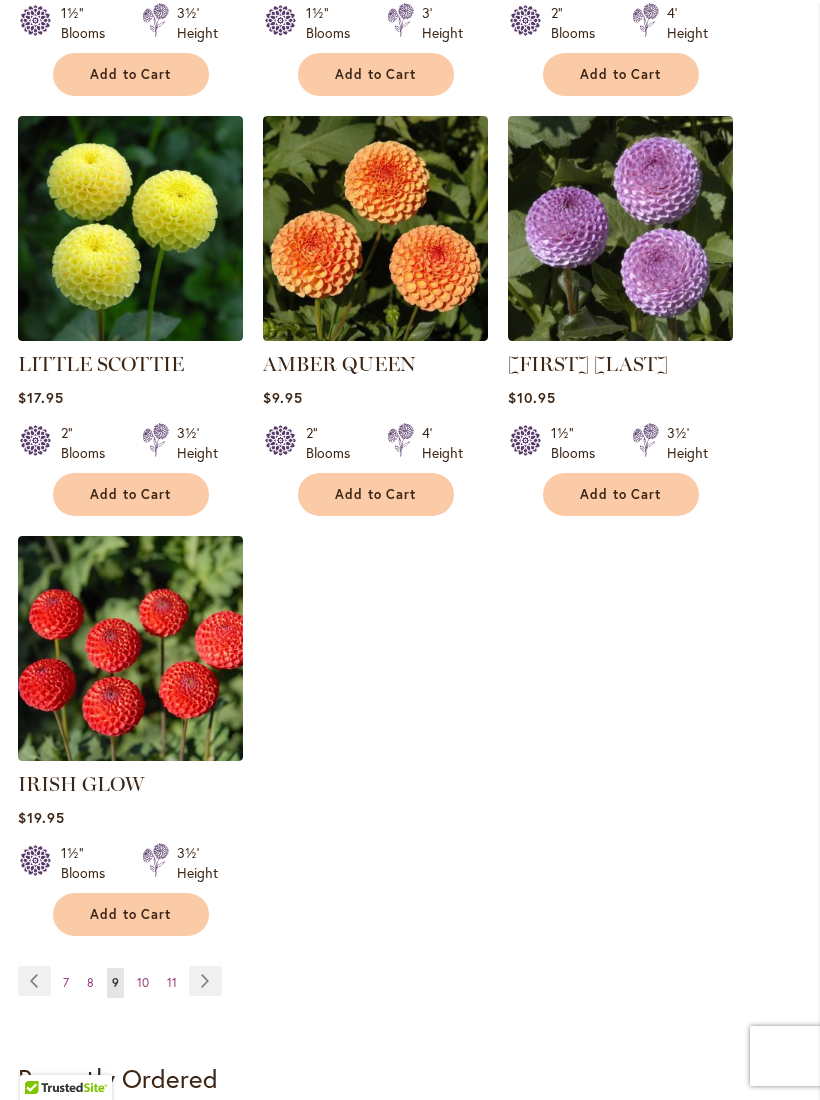 click on "10" at bounding box center [143, 982] 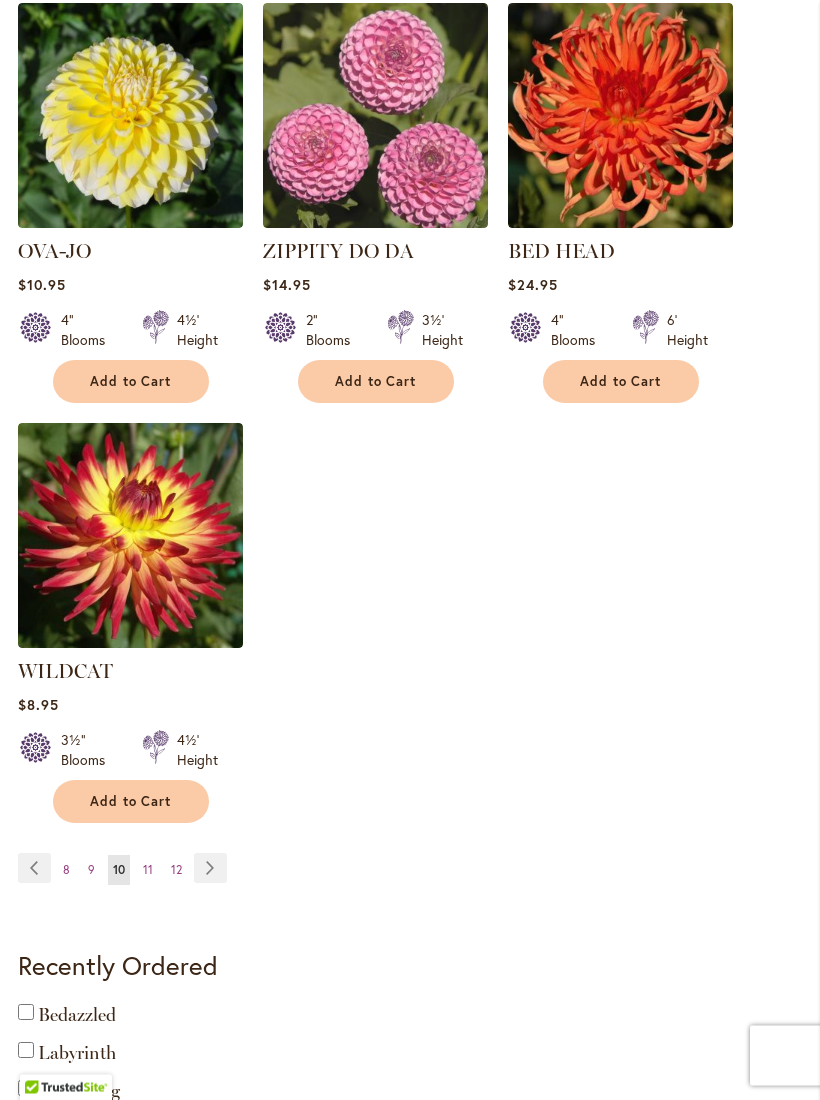 scroll, scrollTop: 2213, scrollLeft: 0, axis: vertical 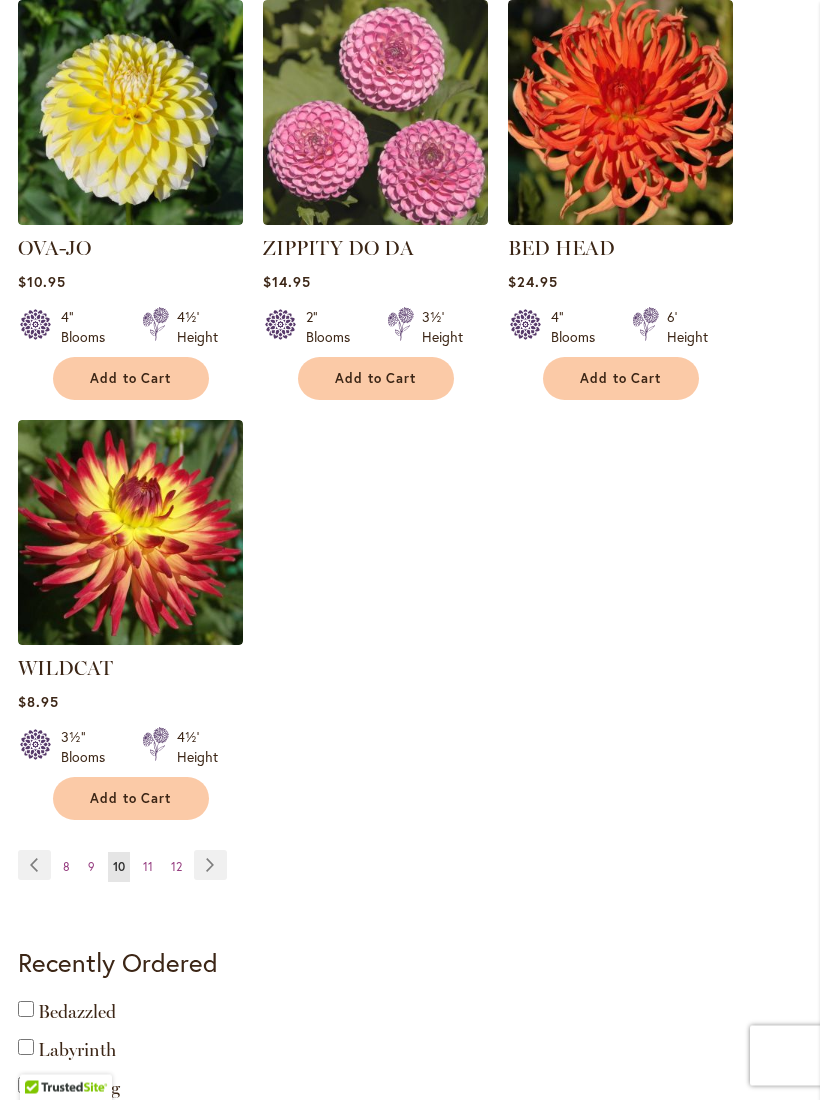 click on "Page
11" at bounding box center (148, 868) 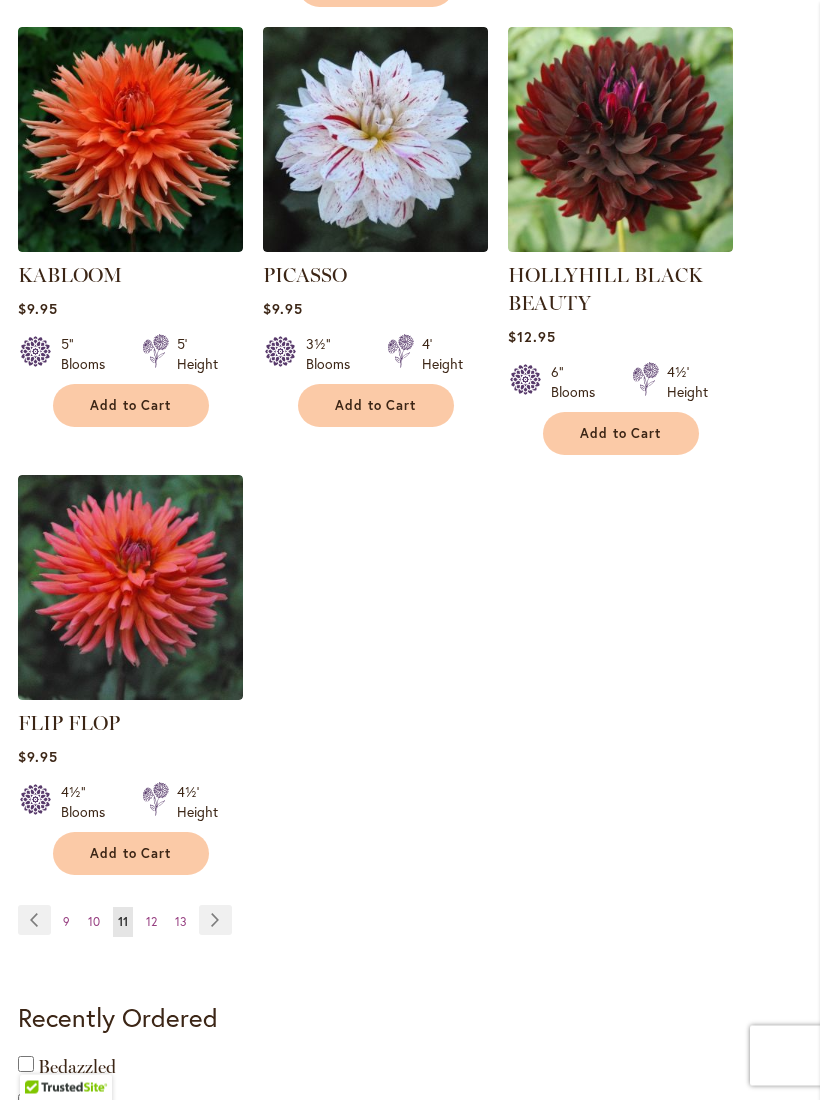 scroll, scrollTop: 2215, scrollLeft: 0, axis: vertical 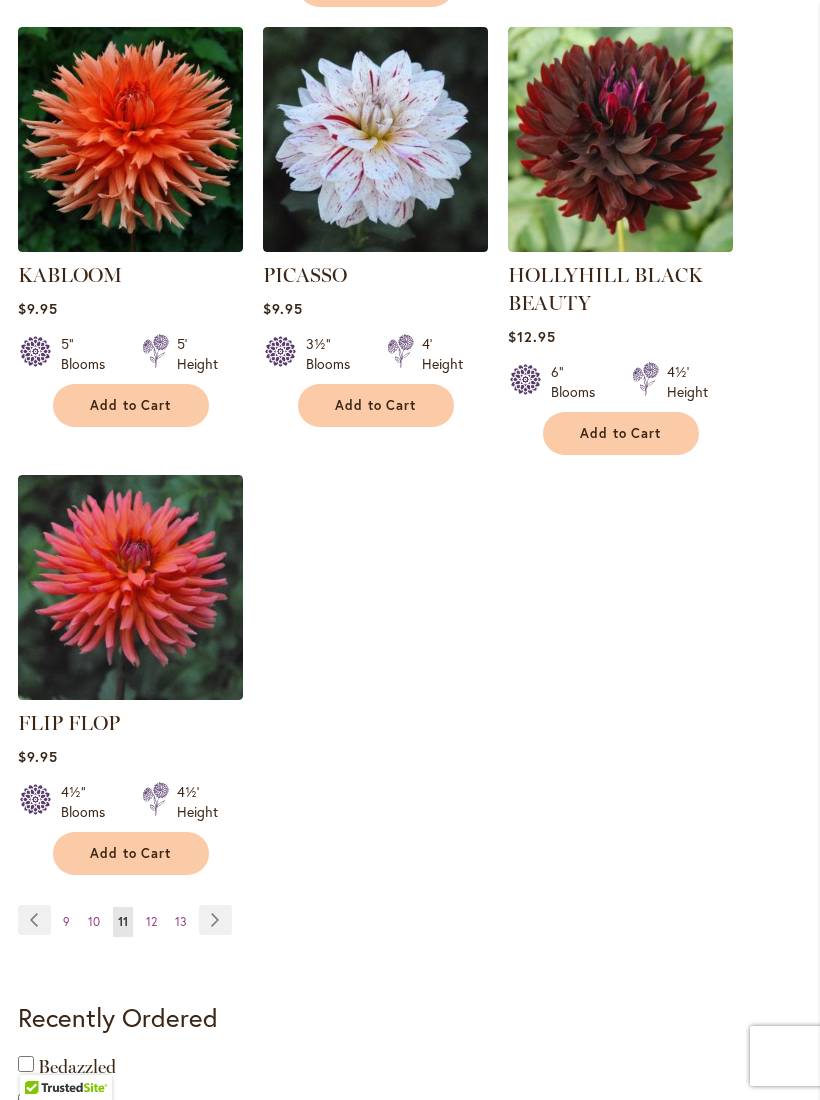 click on "Page
12" at bounding box center [151, 922] 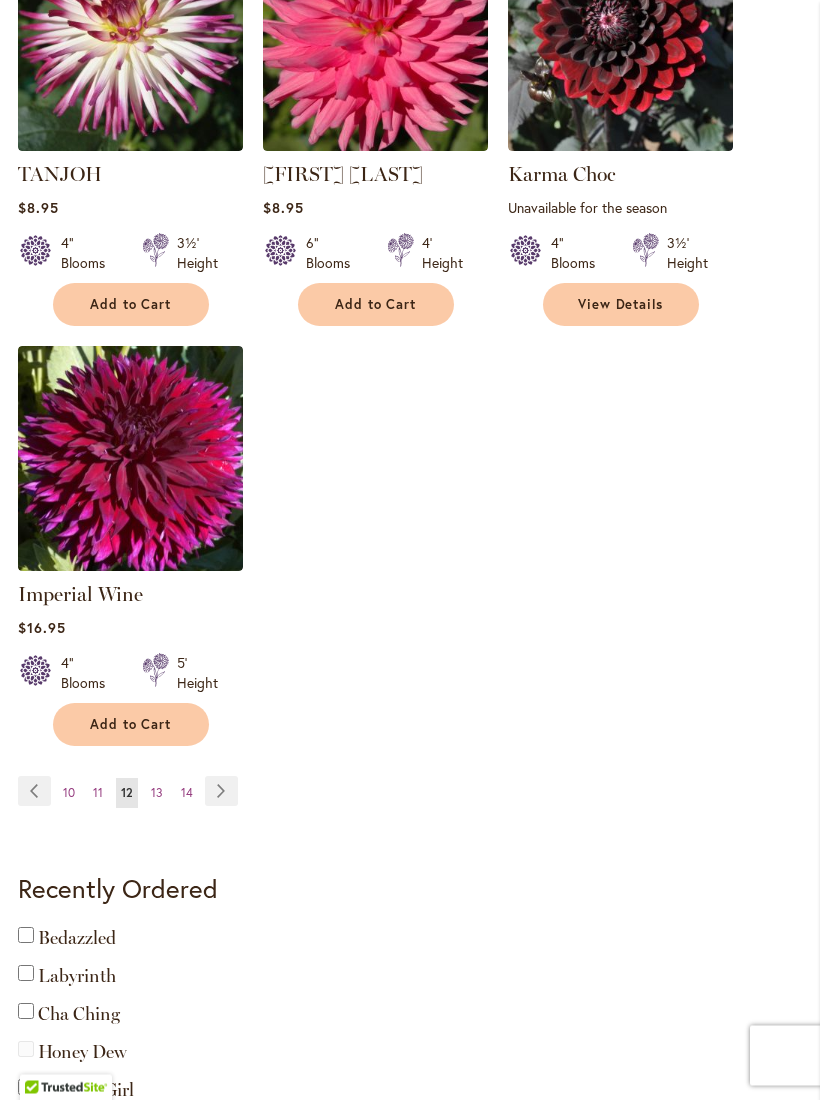 scroll, scrollTop: 2290, scrollLeft: 0, axis: vertical 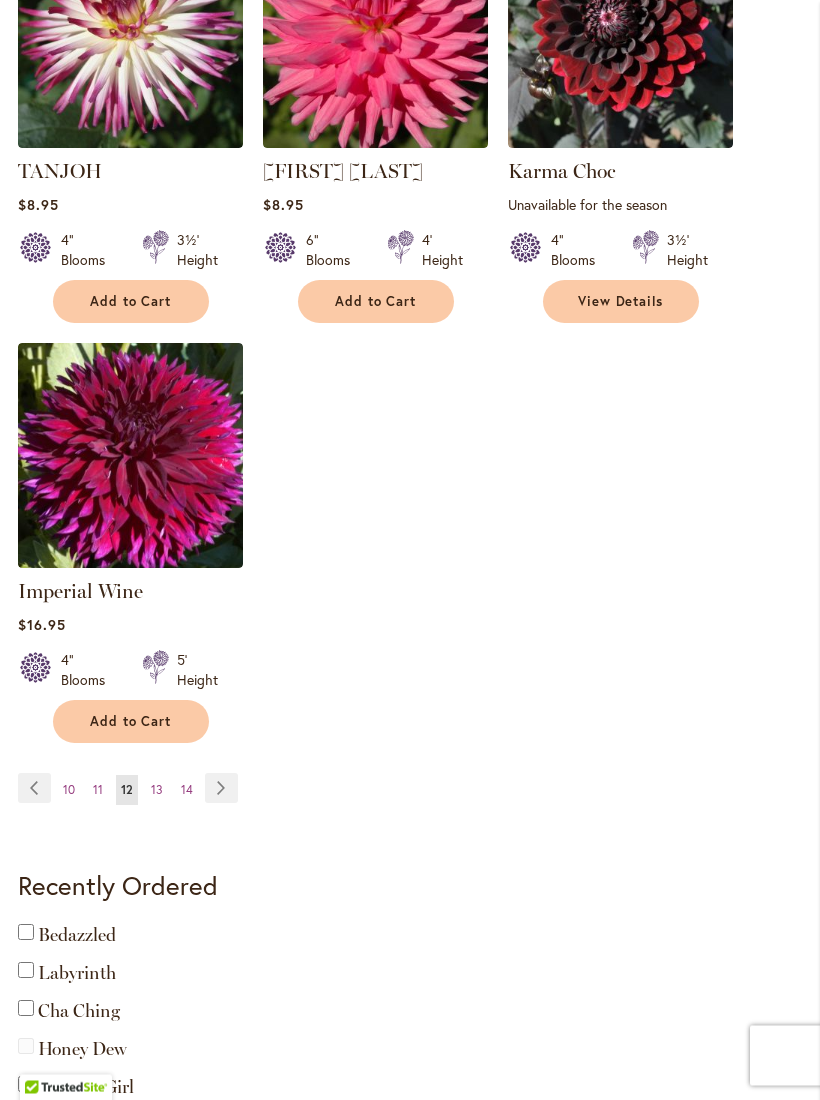 click on "Page
13" at bounding box center (157, 791) 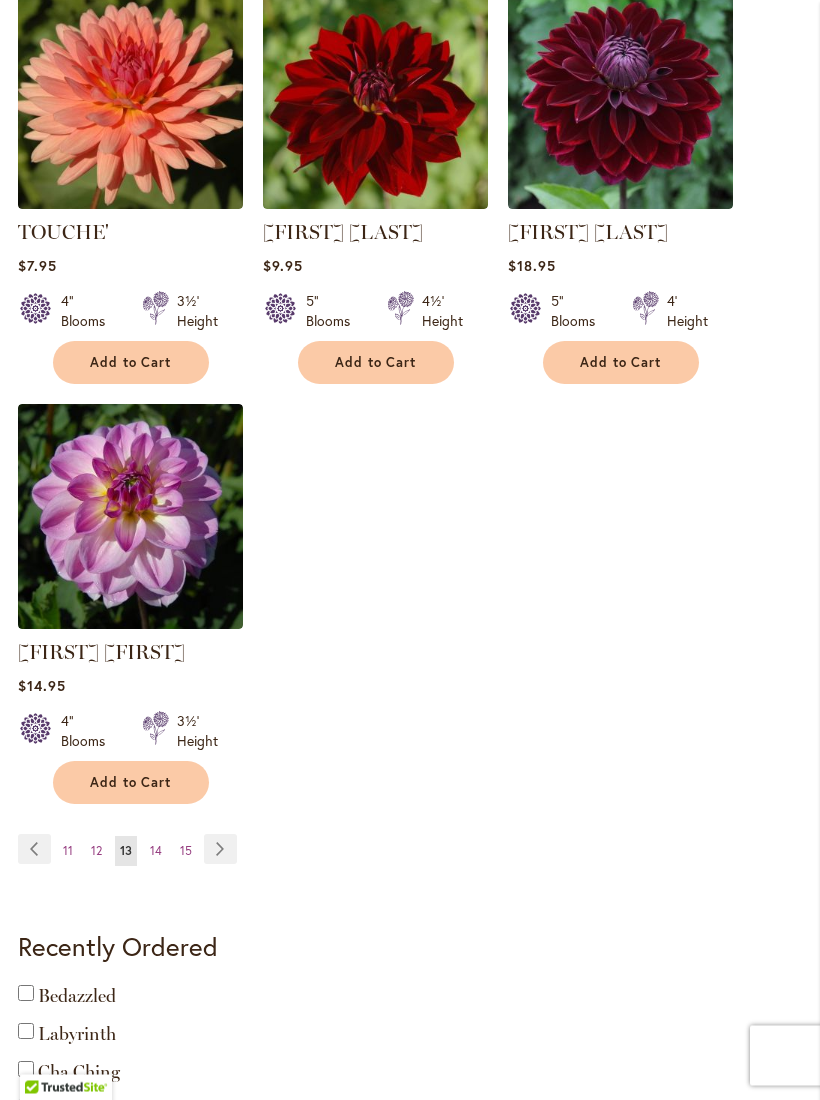 scroll, scrollTop: 2232, scrollLeft: 0, axis: vertical 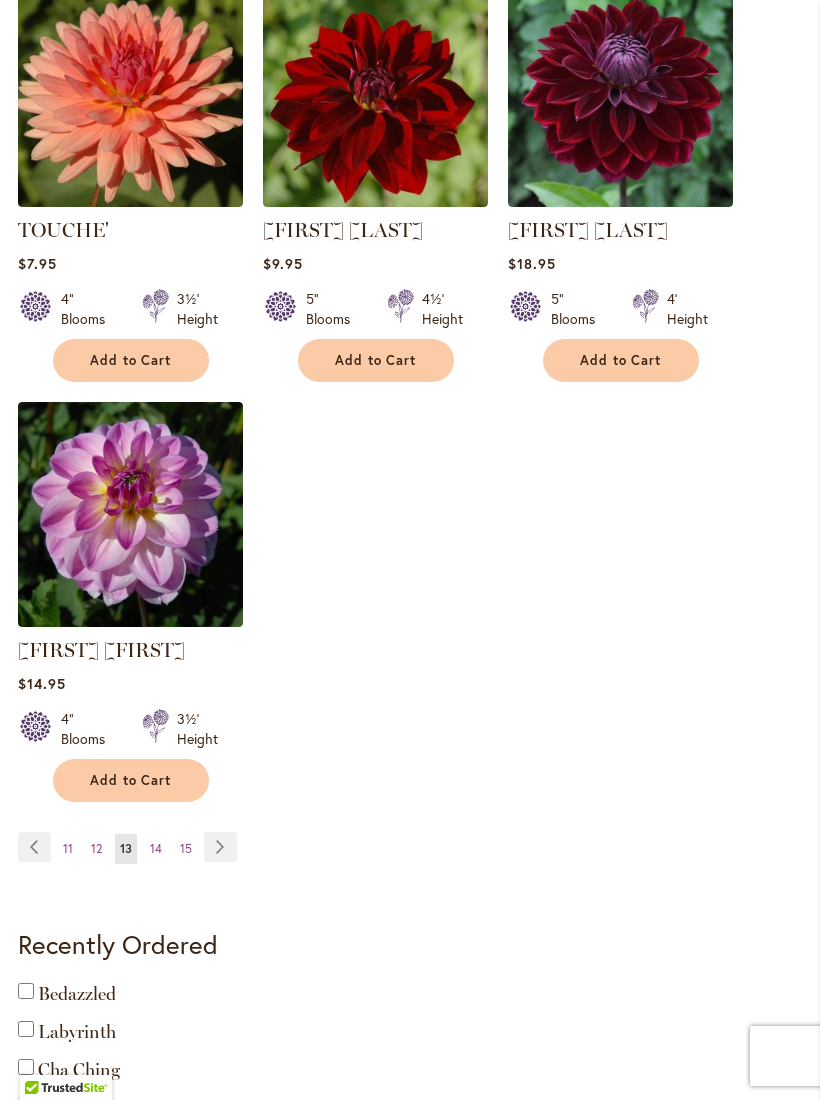 click on "Page
14" at bounding box center (156, 849) 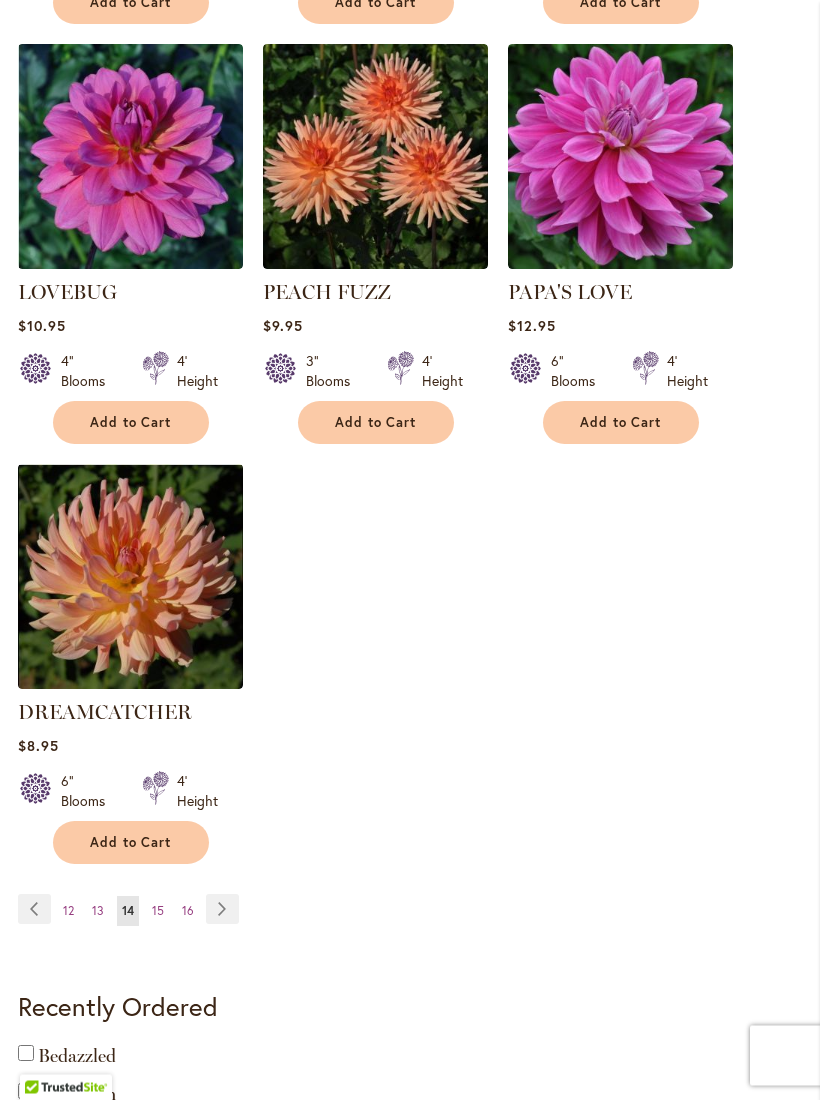 scroll, scrollTop: 2170, scrollLeft: 0, axis: vertical 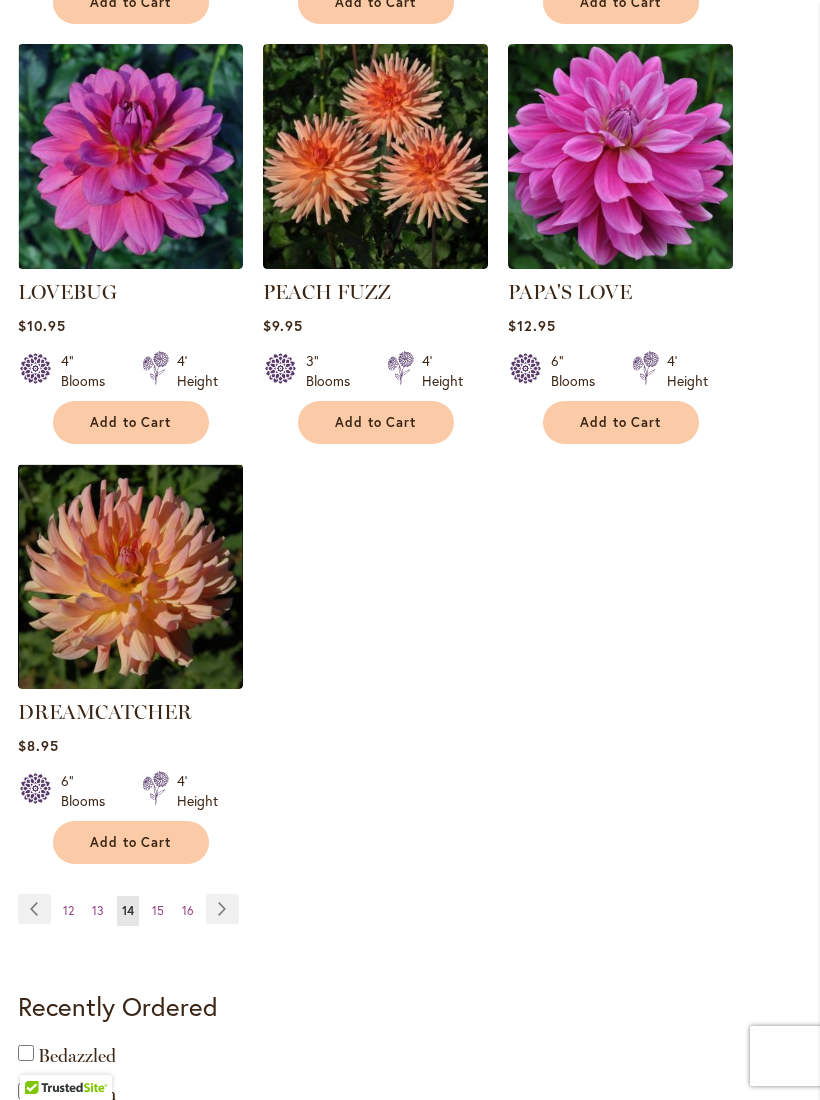 click on "15" at bounding box center (158, 910) 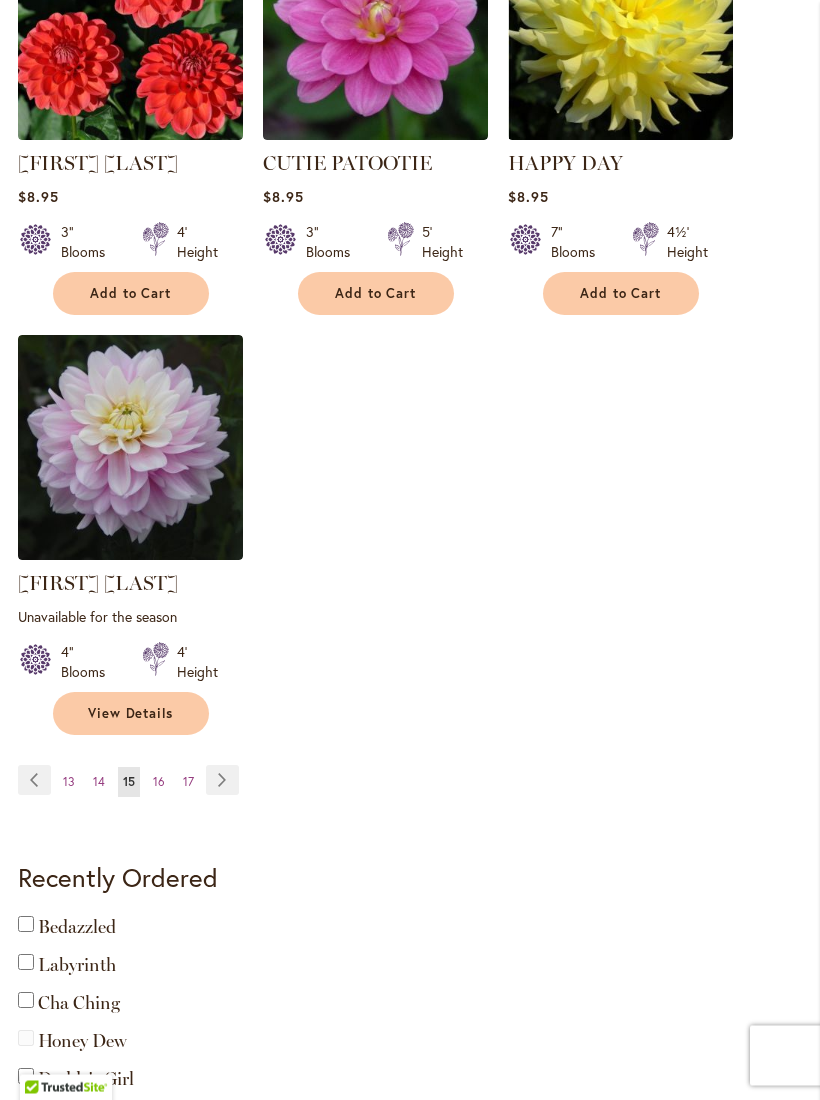 scroll, scrollTop: 2301, scrollLeft: 0, axis: vertical 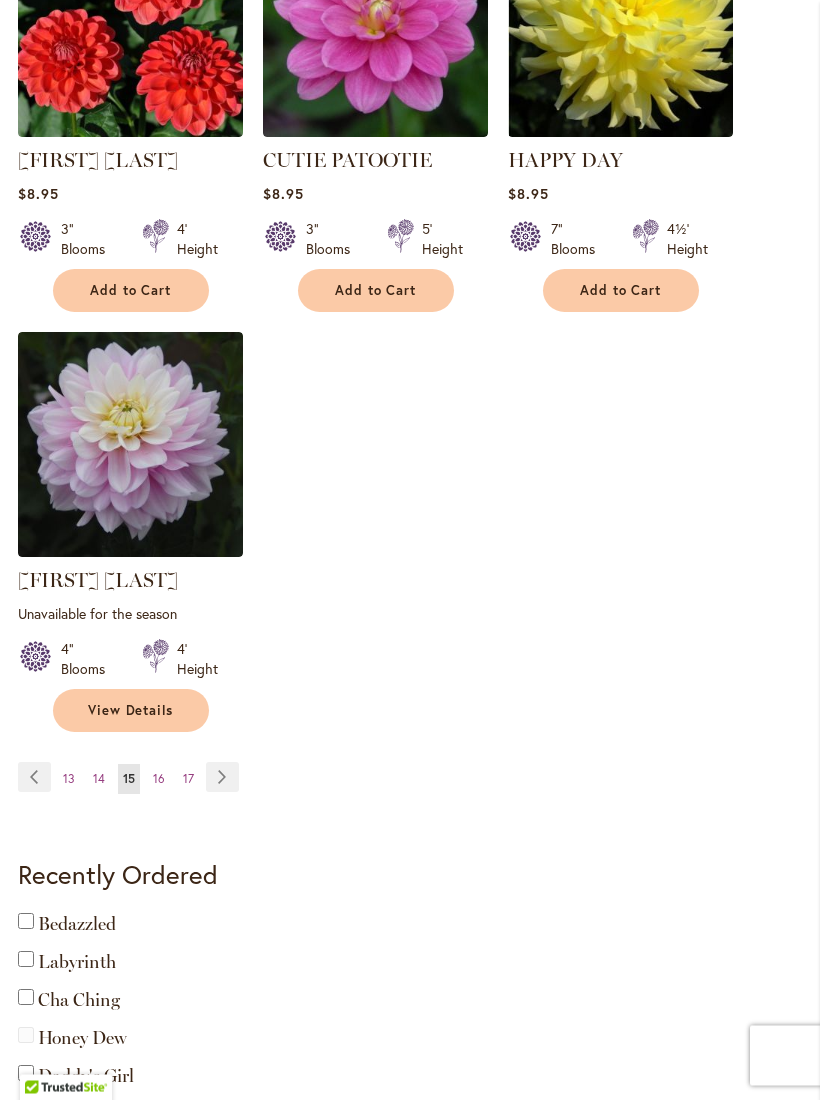 click on "16" at bounding box center [159, 779] 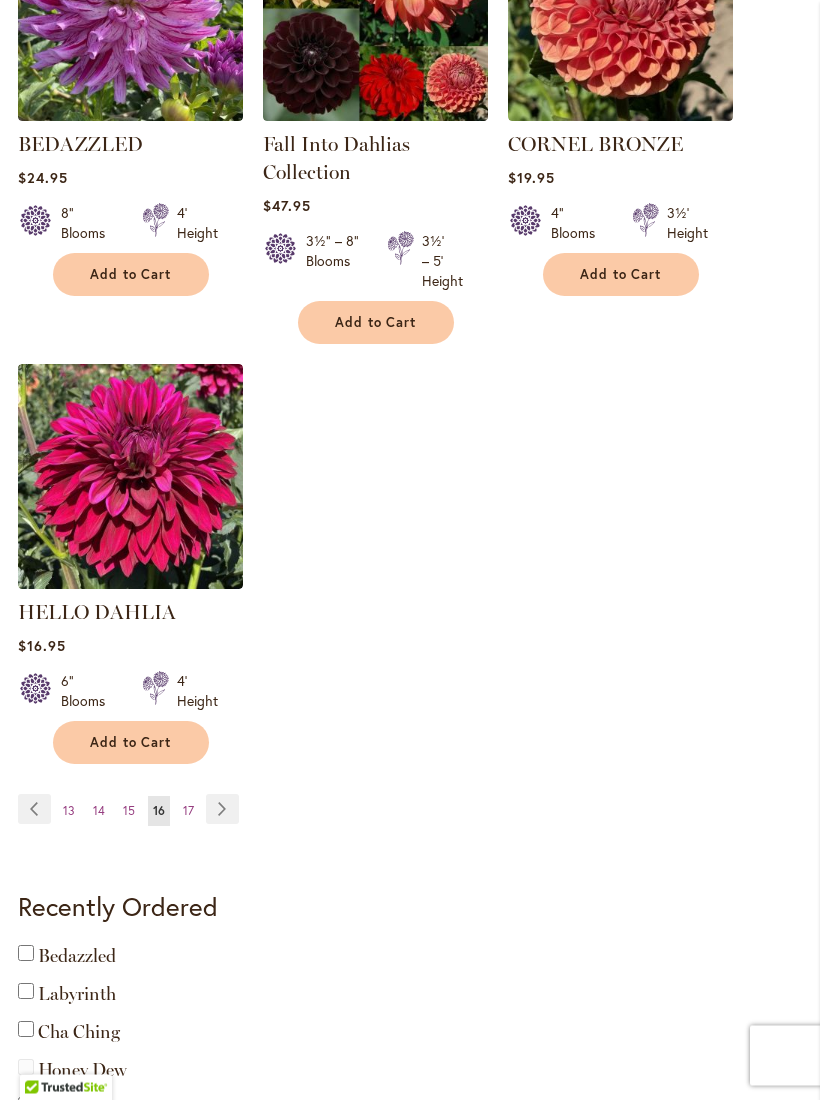 scroll, scrollTop: 2339, scrollLeft: 0, axis: vertical 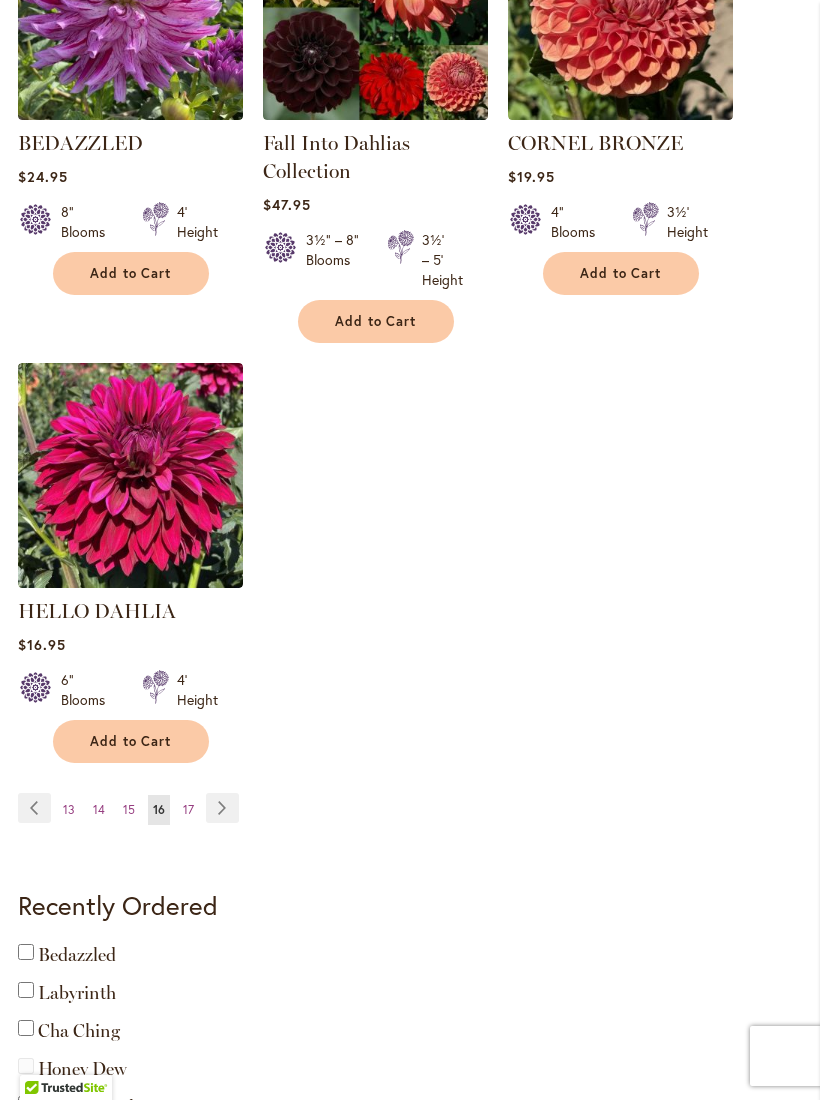 click on "17" at bounding box center (188, 809) 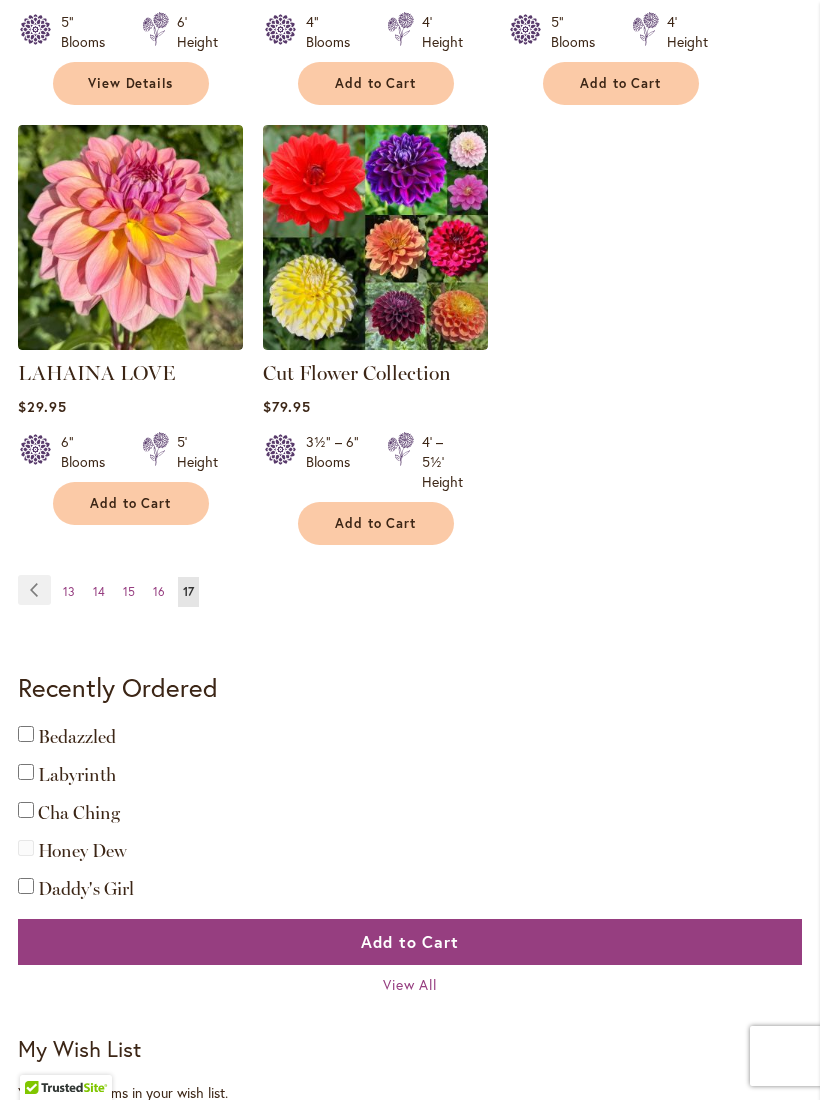 scroll, scrollTop: 2130, scrollLeft: 0, axis: vertical 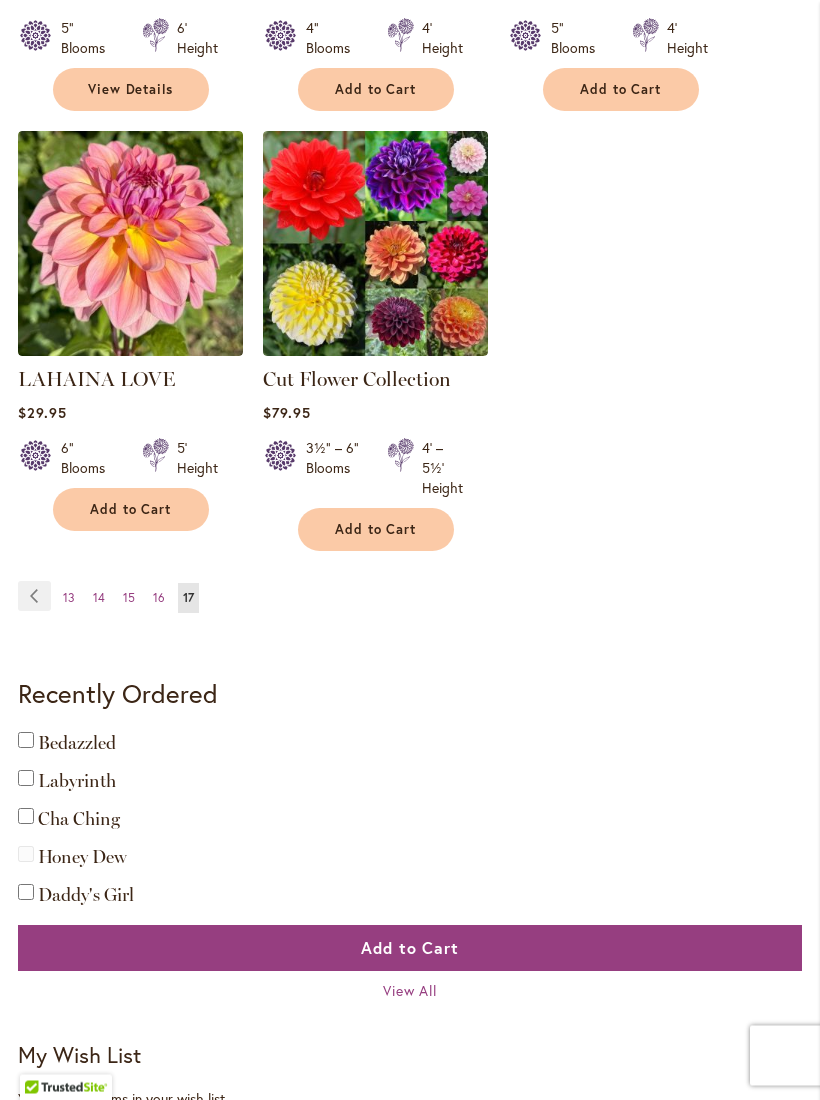 click on "Recently Ordered
Last Ordered Items
Add to Cart
Bedazzled
Add to Cart
Labyrinth
Add to Cart Cha Ching" at bounding box center [410, 914] 